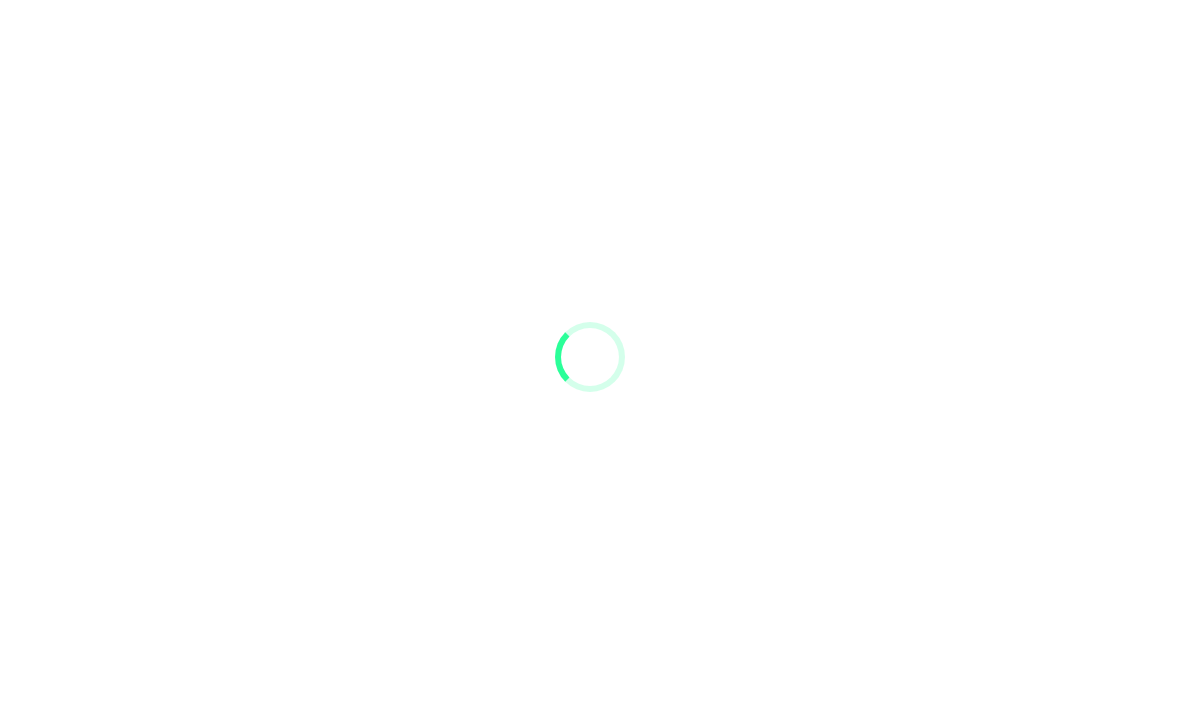 scroll, scrollTop: 0, scrollLeft: 0, axis: both 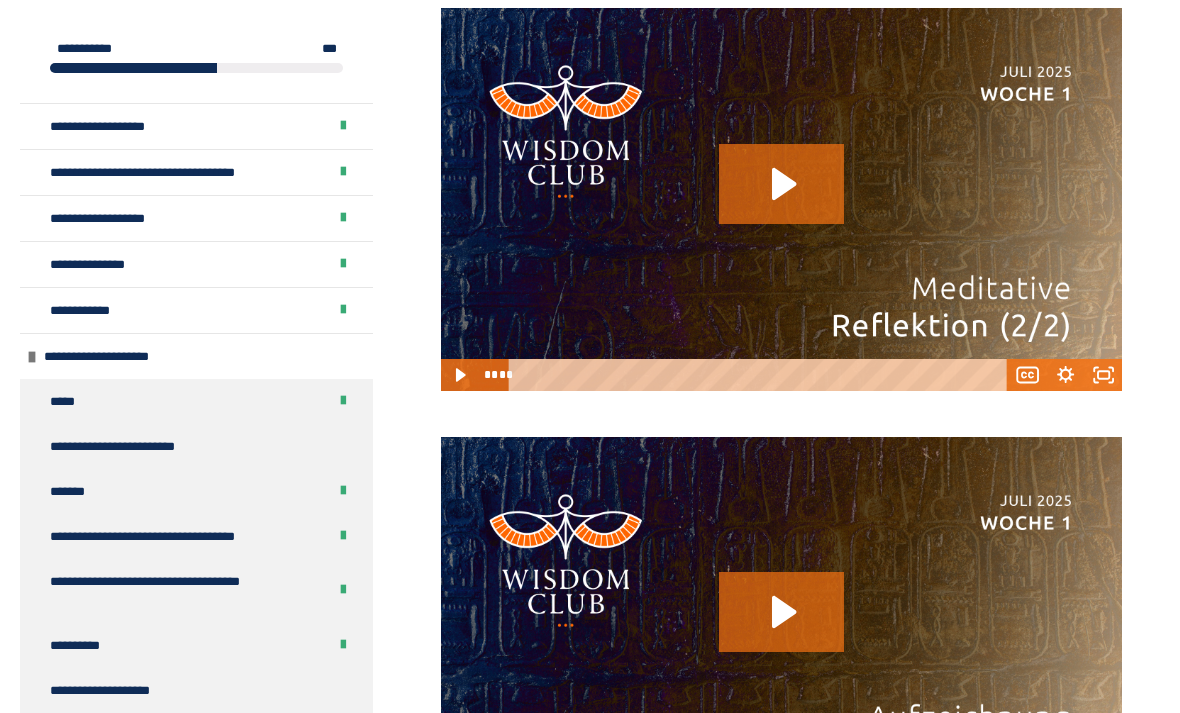 click 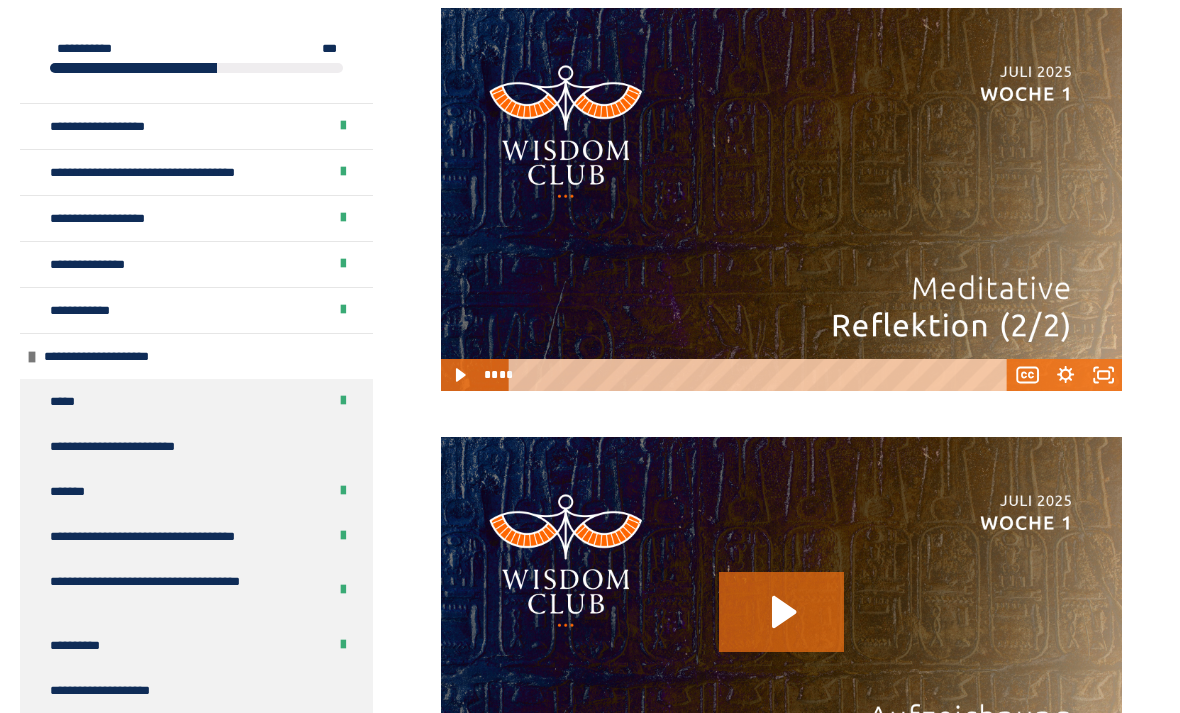 scroll, scrollTop: 2440, scrollLeft: 0, axis: vertical 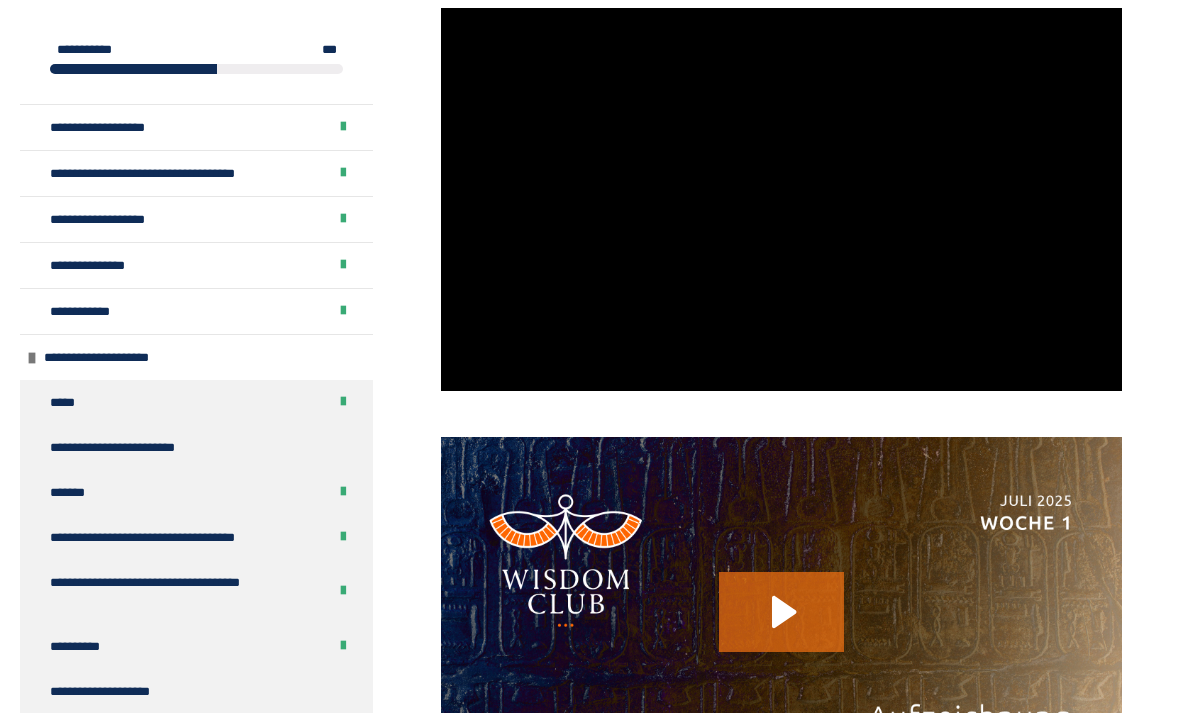 click at bounding box center [781, 199] 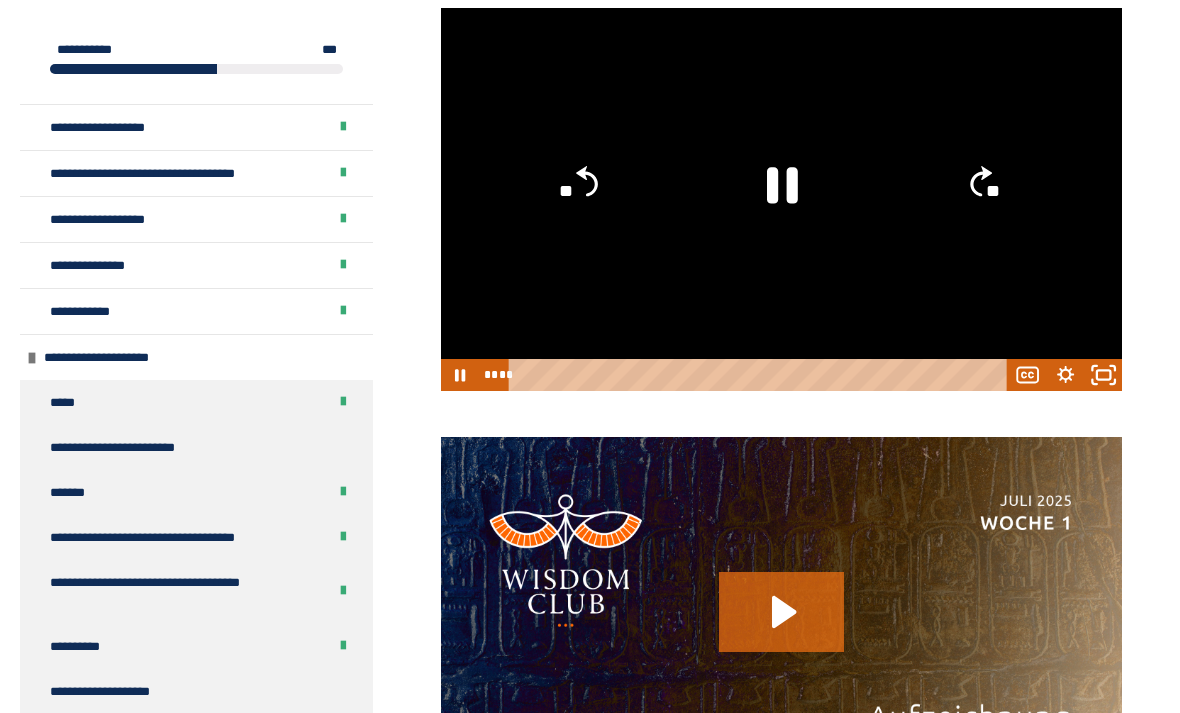 click 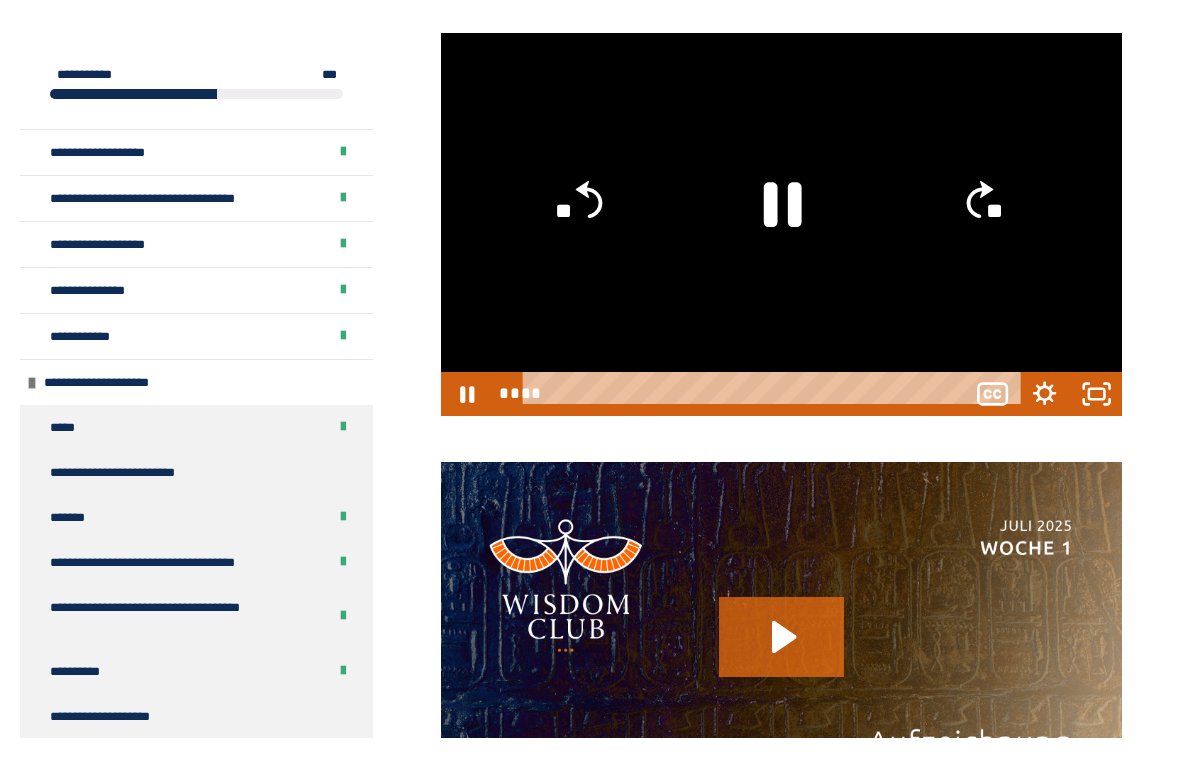 scroll, scrollTop: 24, scrollLeft: 0, axis: vertical 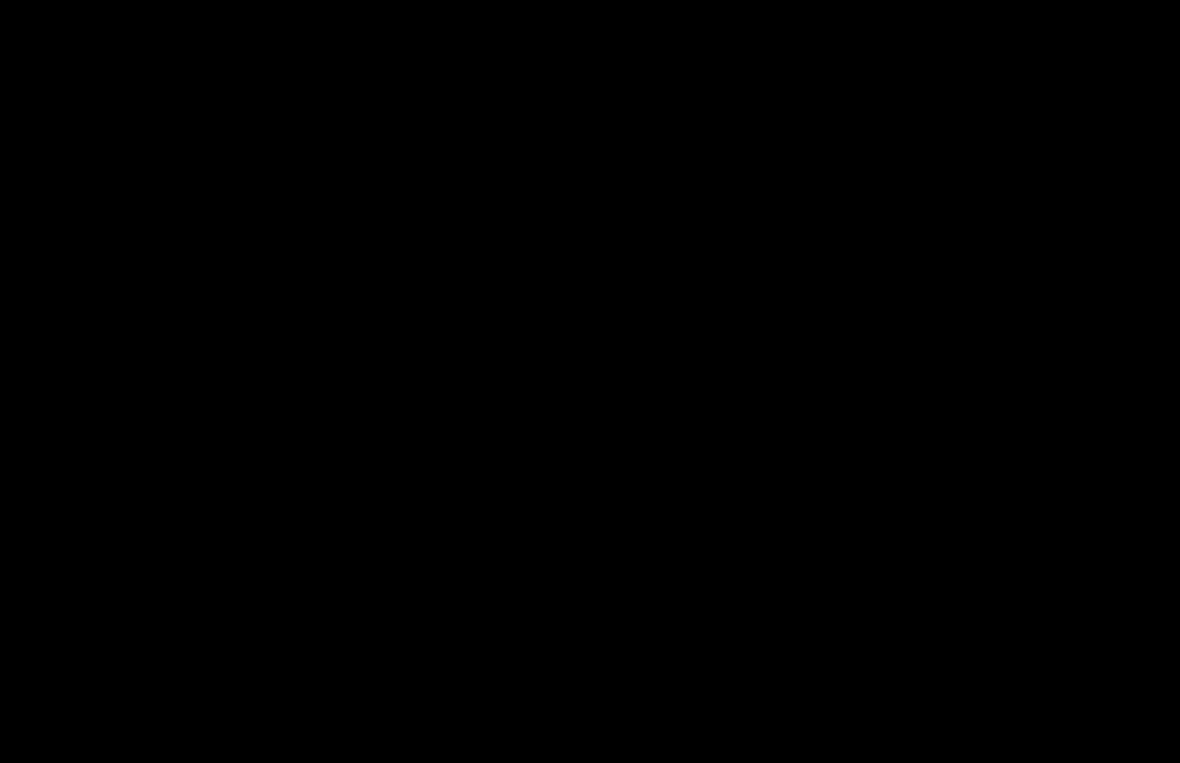 click at bounding box center [590, 381] 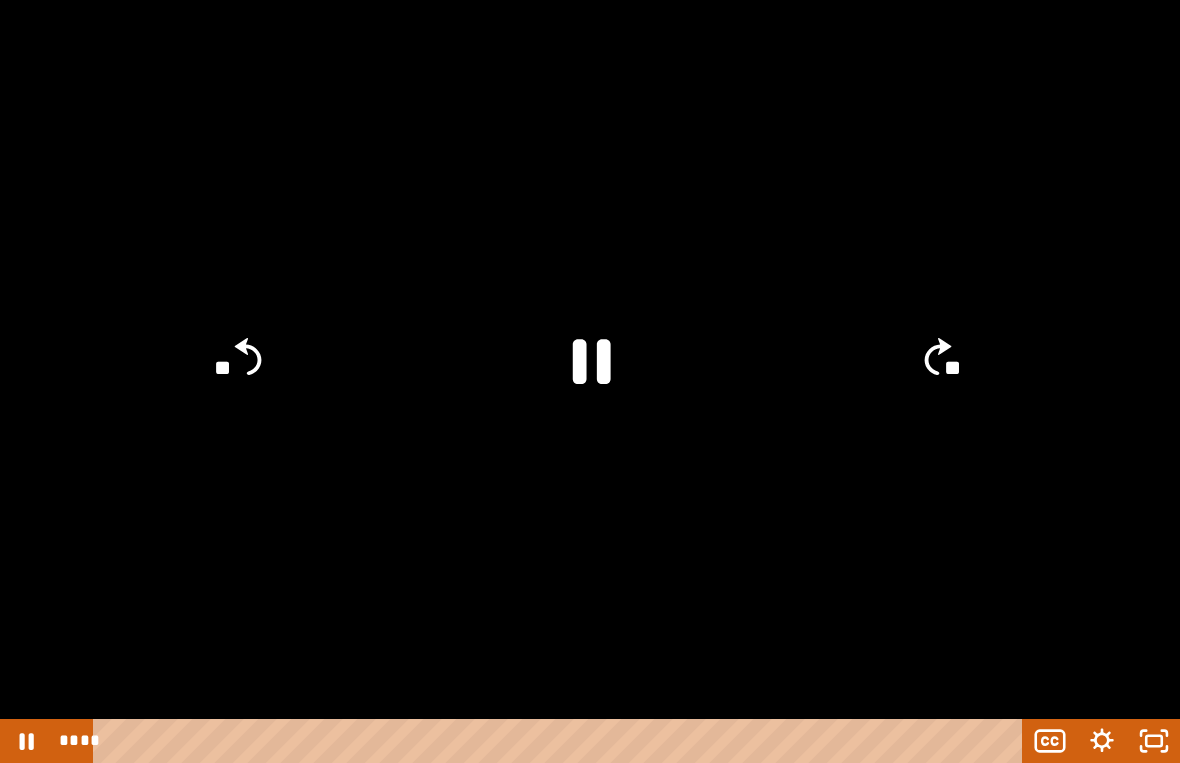 click 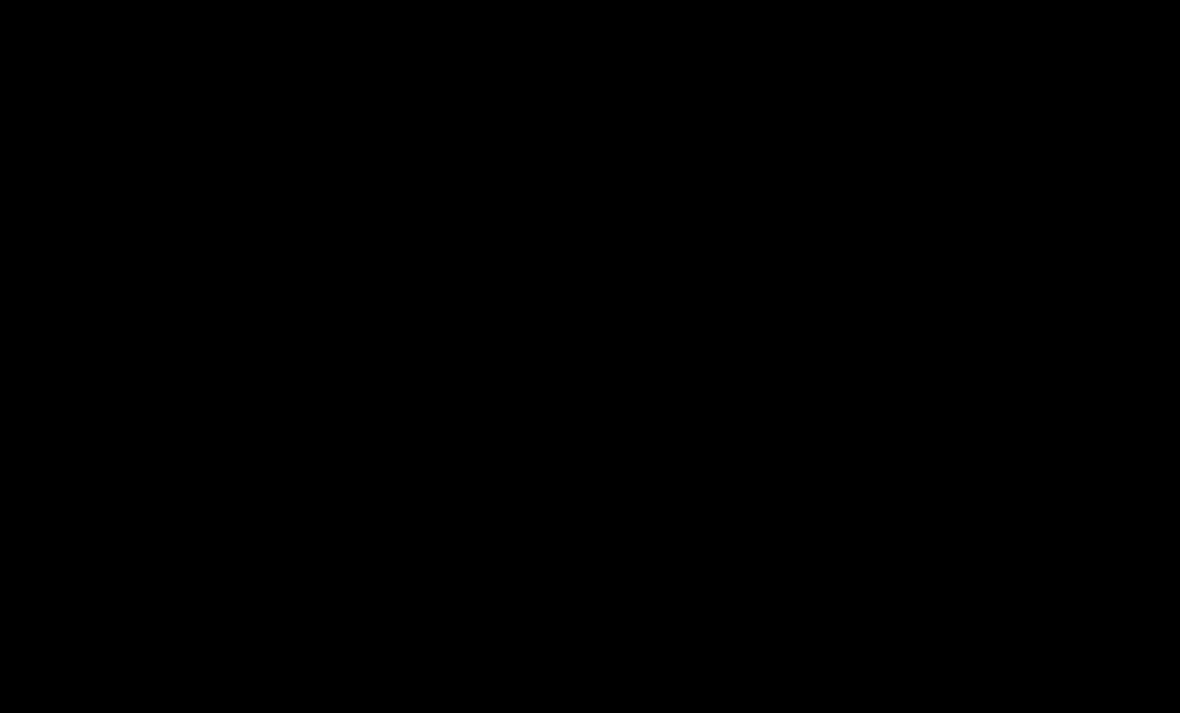 scroll, scrollTop: 915, scrollLeft: 0, axis: vertical 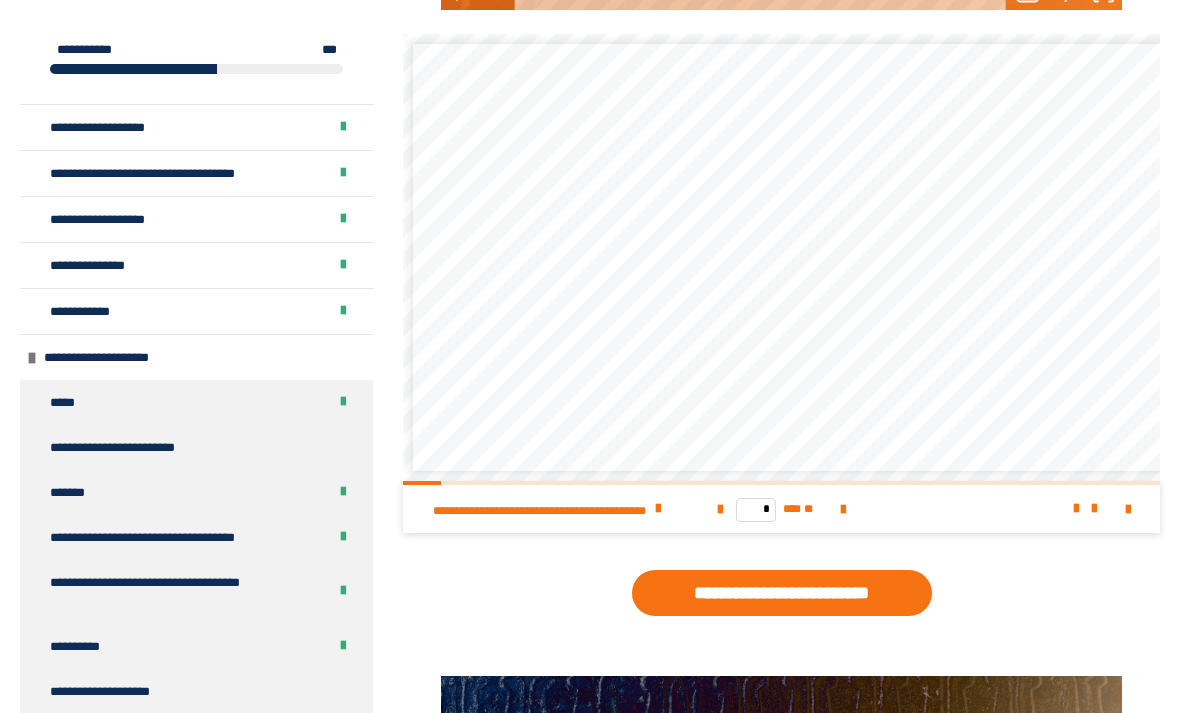 click on "* *** **" at bounding box center (781, 509) 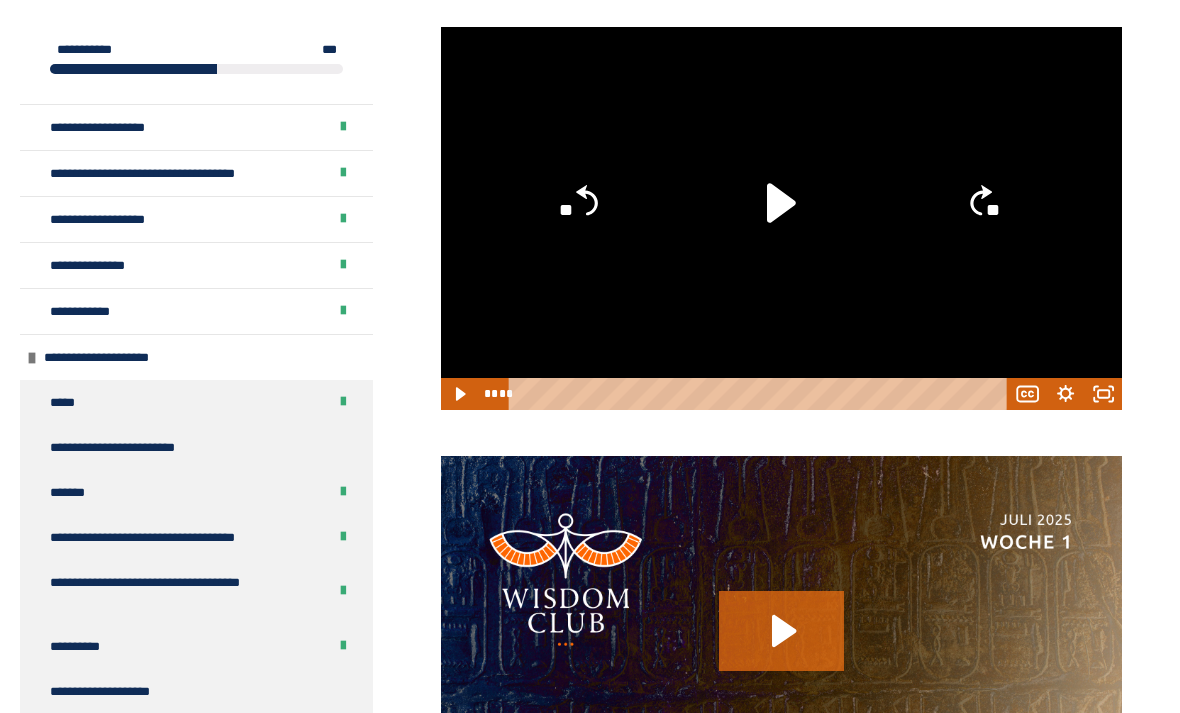 scroll, scrollTop: 2422, scrollLeft: 0, axis: vertical 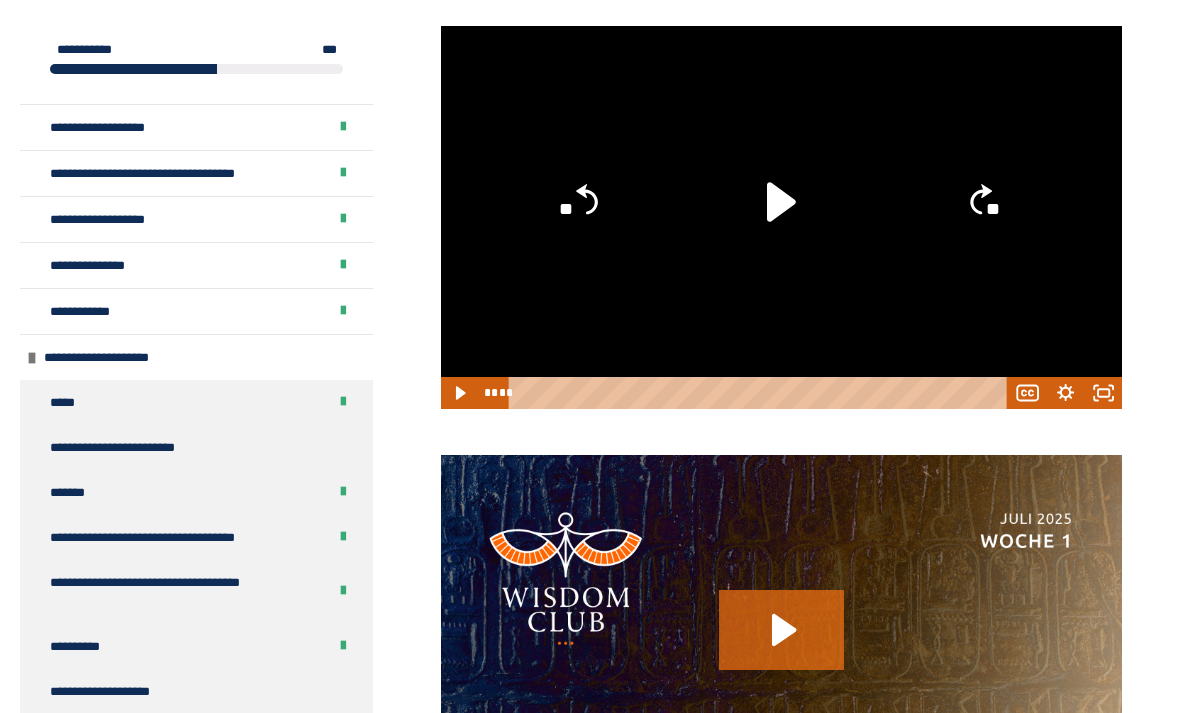 click 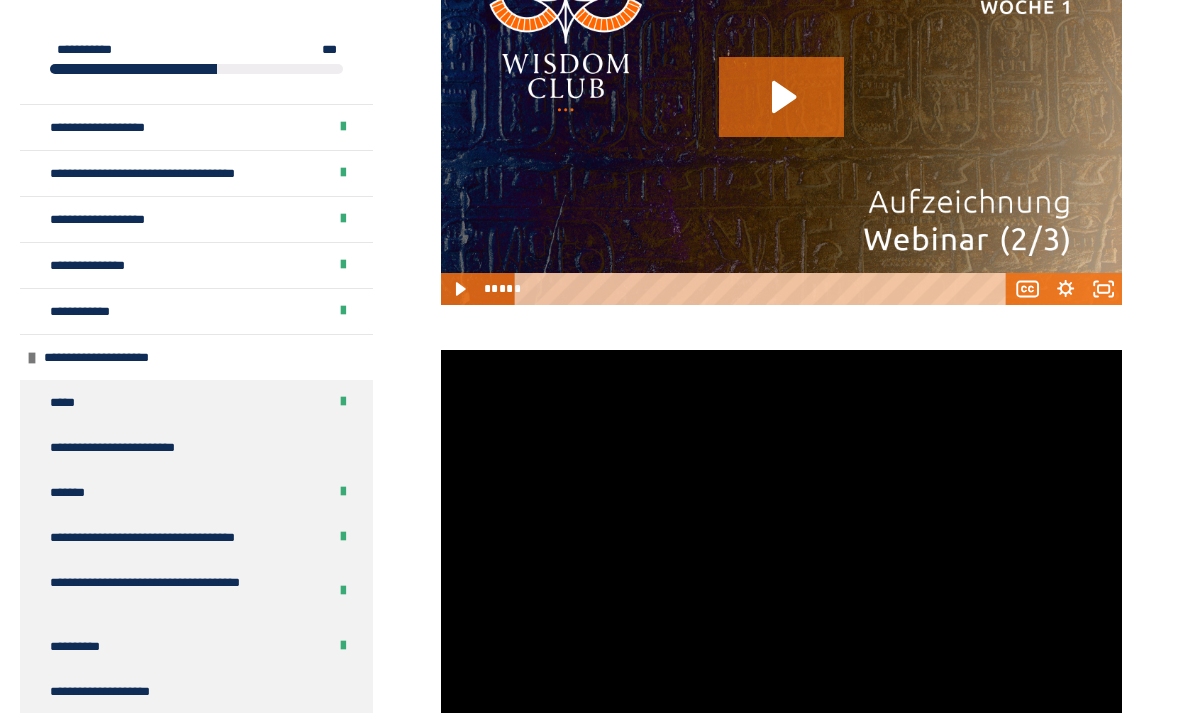 scroll, scrollTop: 2101, scrollLeft: 0, axis: vertical 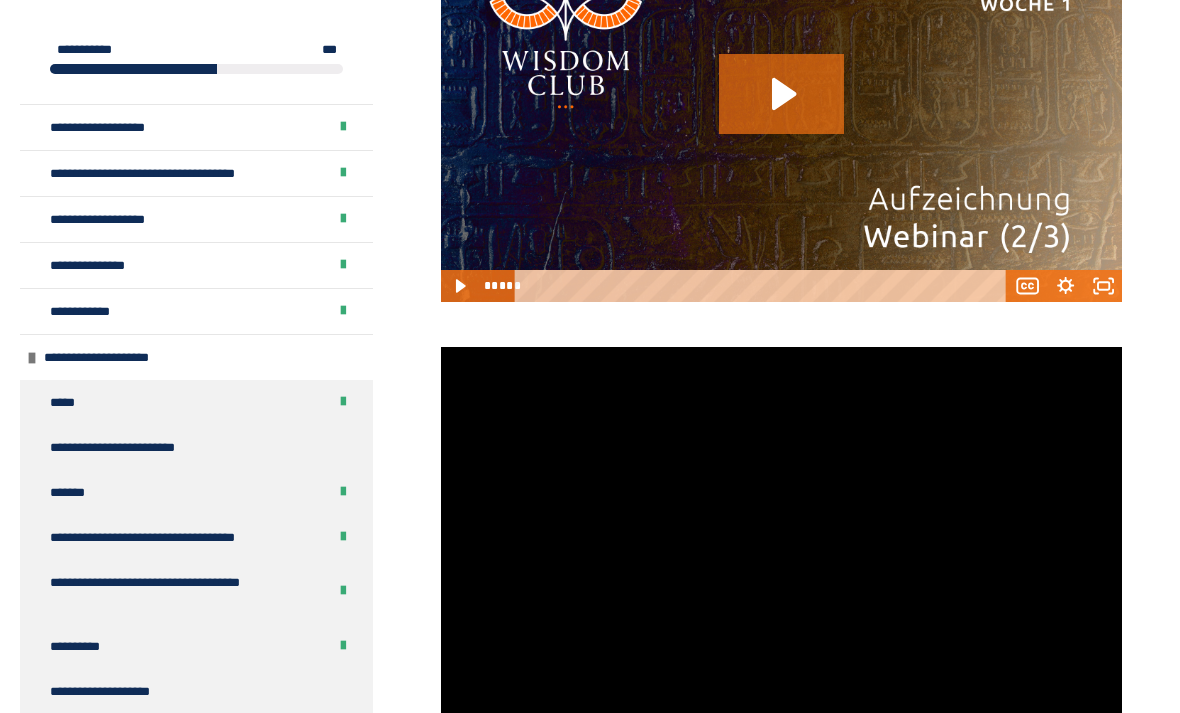 click 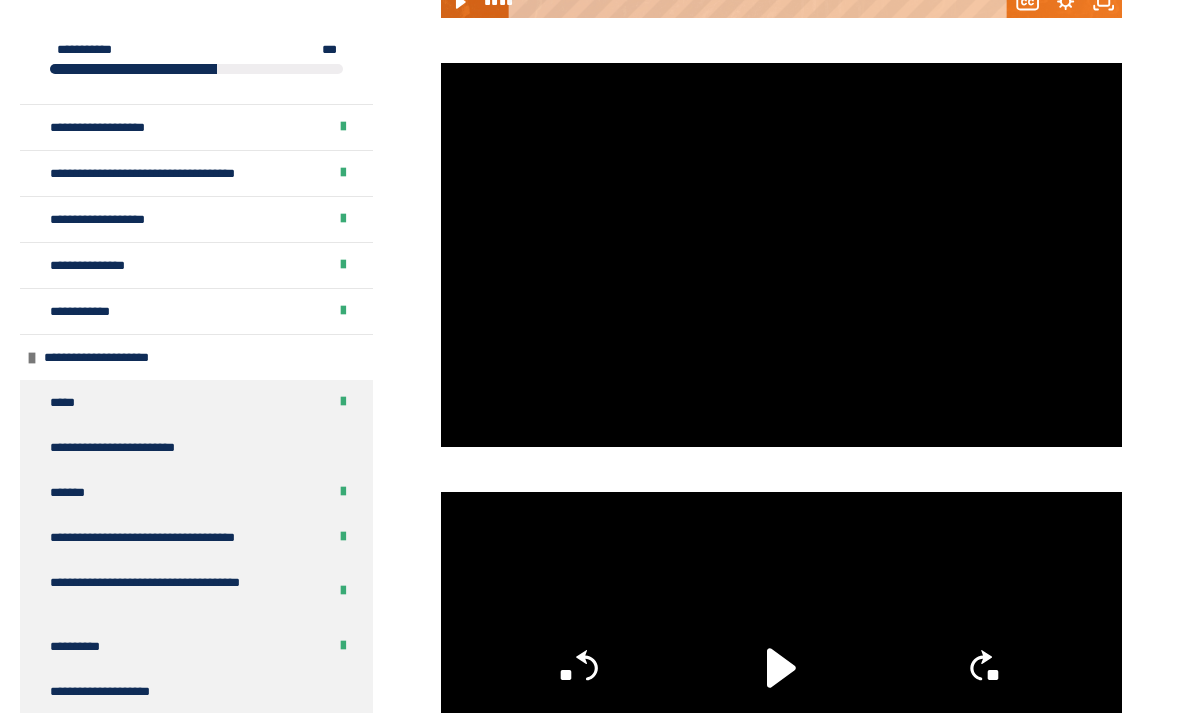 scroll, scrollTop: 1922, scrollLeft: 0, axis: vertical 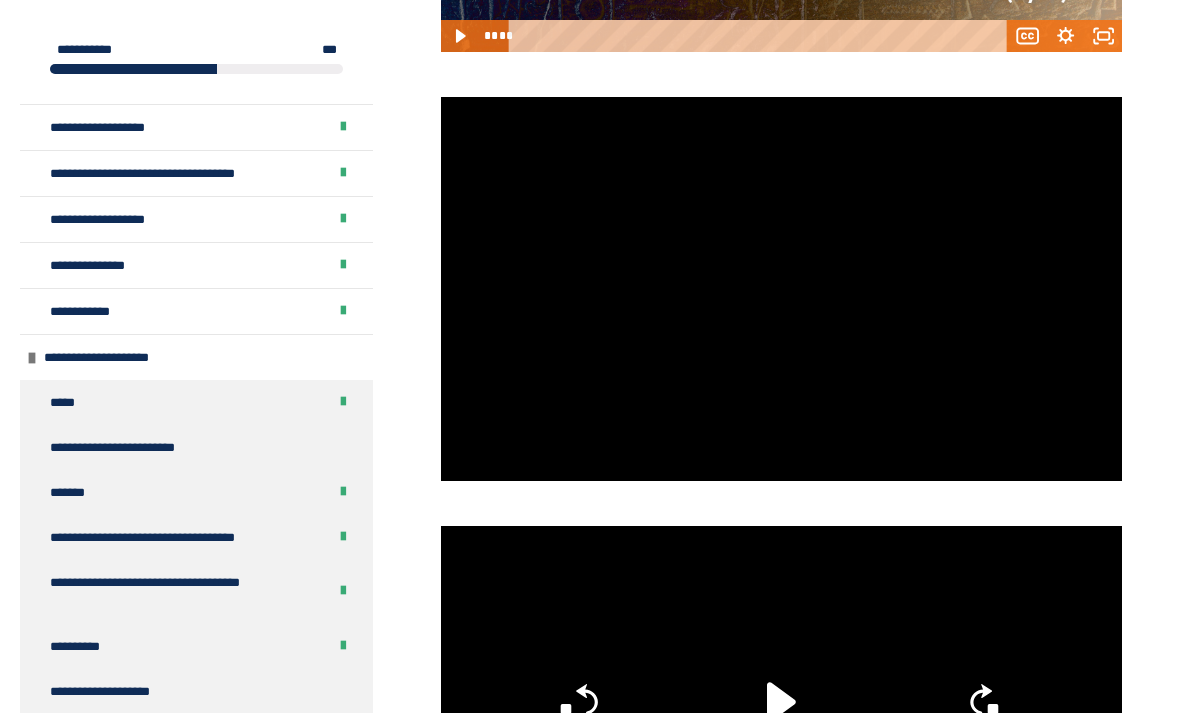 click at bounding box center (781, 288) 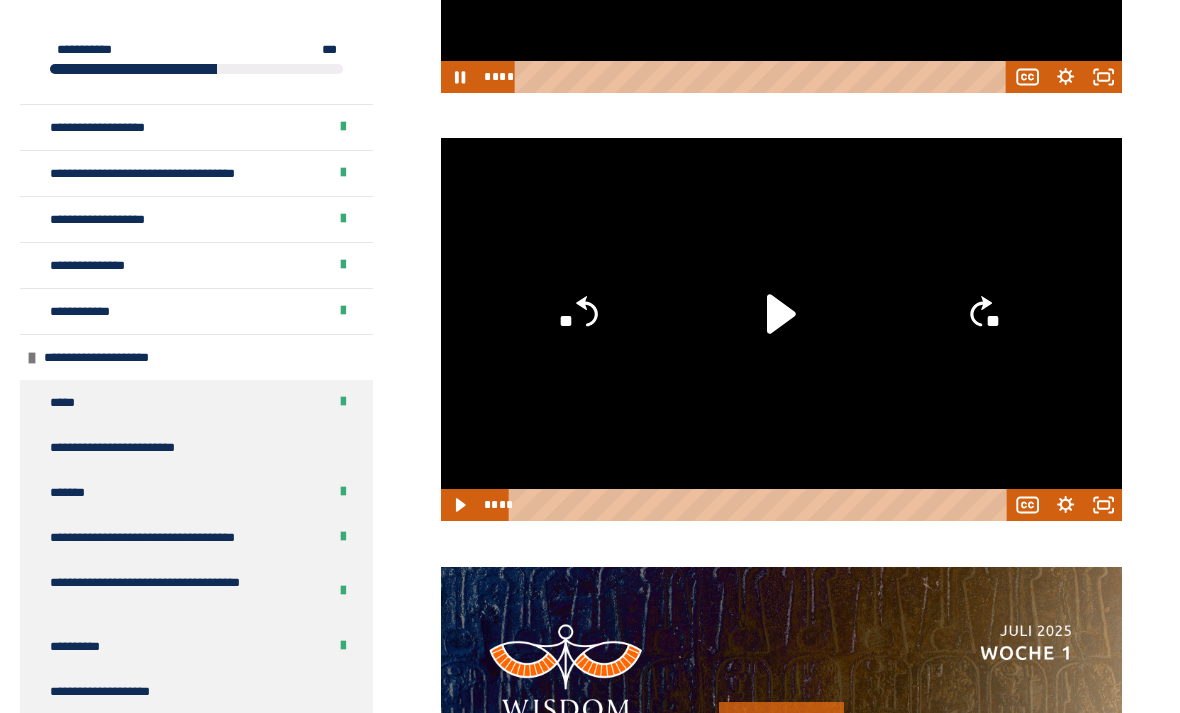 scroll, scrollTop: 2308, scrollLeft: 0, axis: vertical 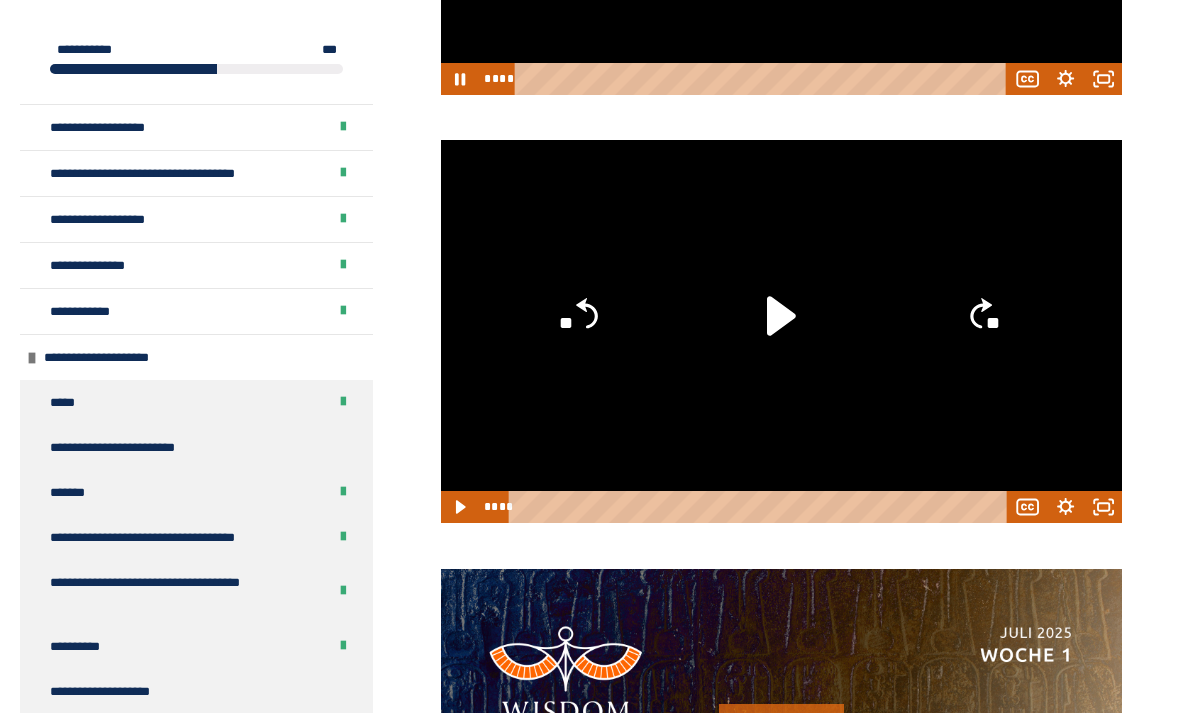 click 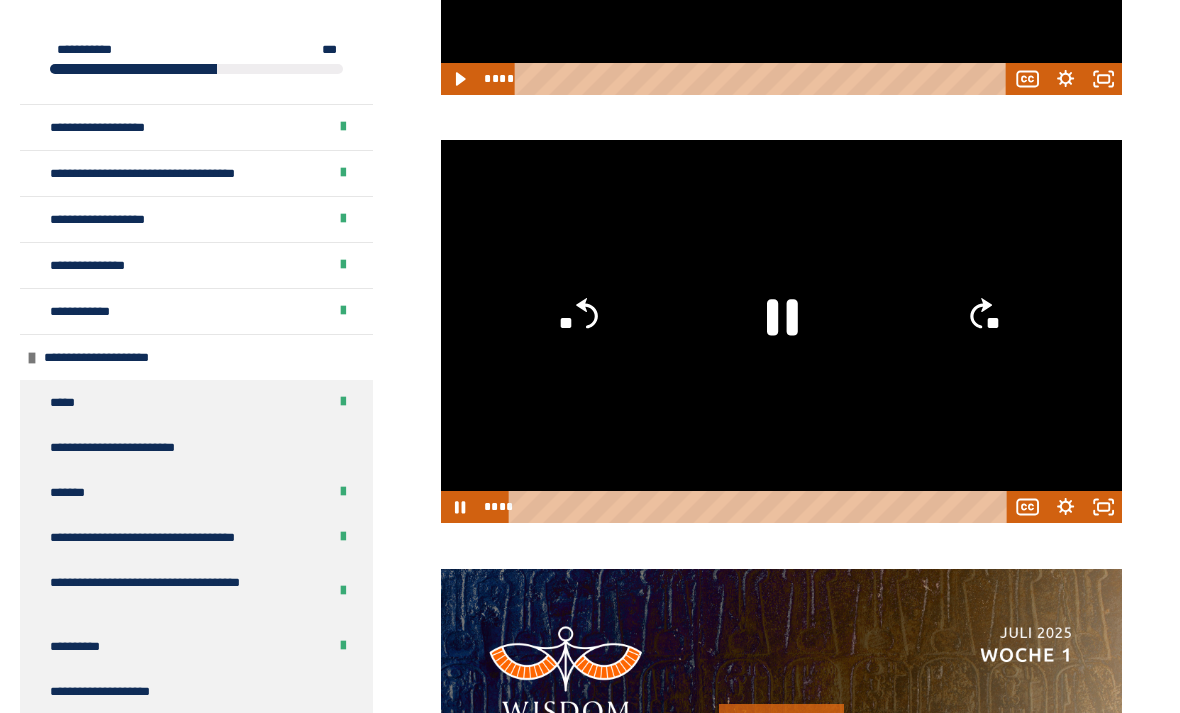 click on "**" 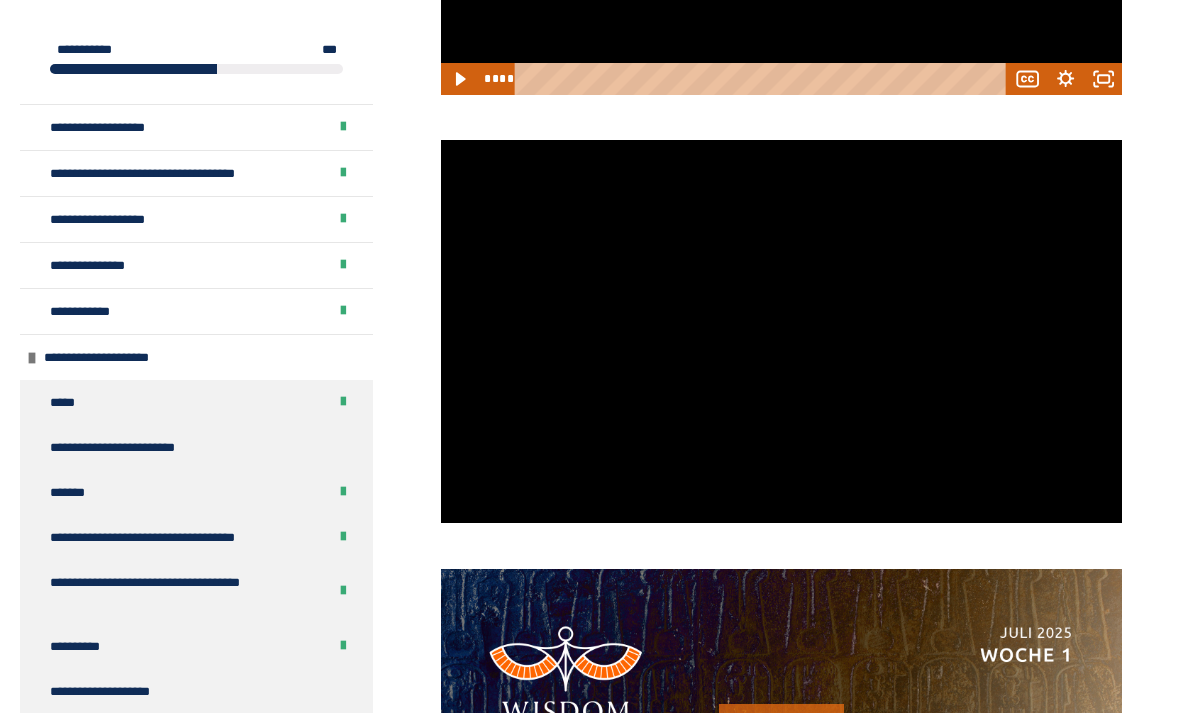 click at bounding box center (781, 331) 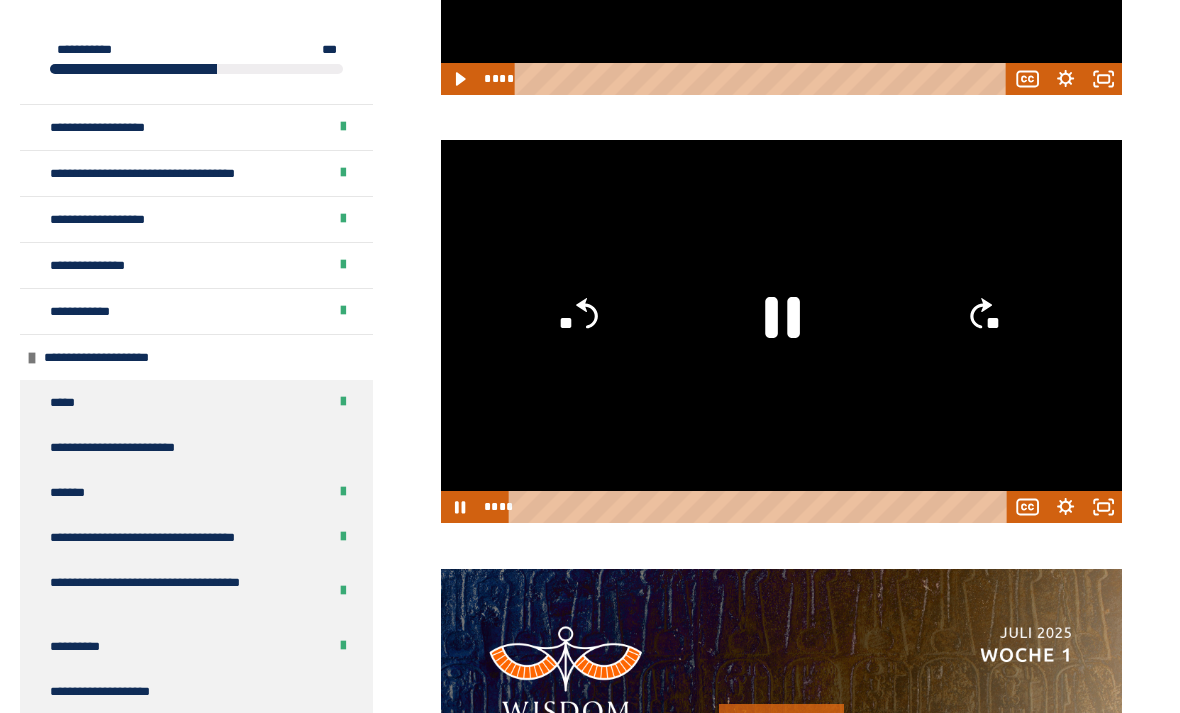 click 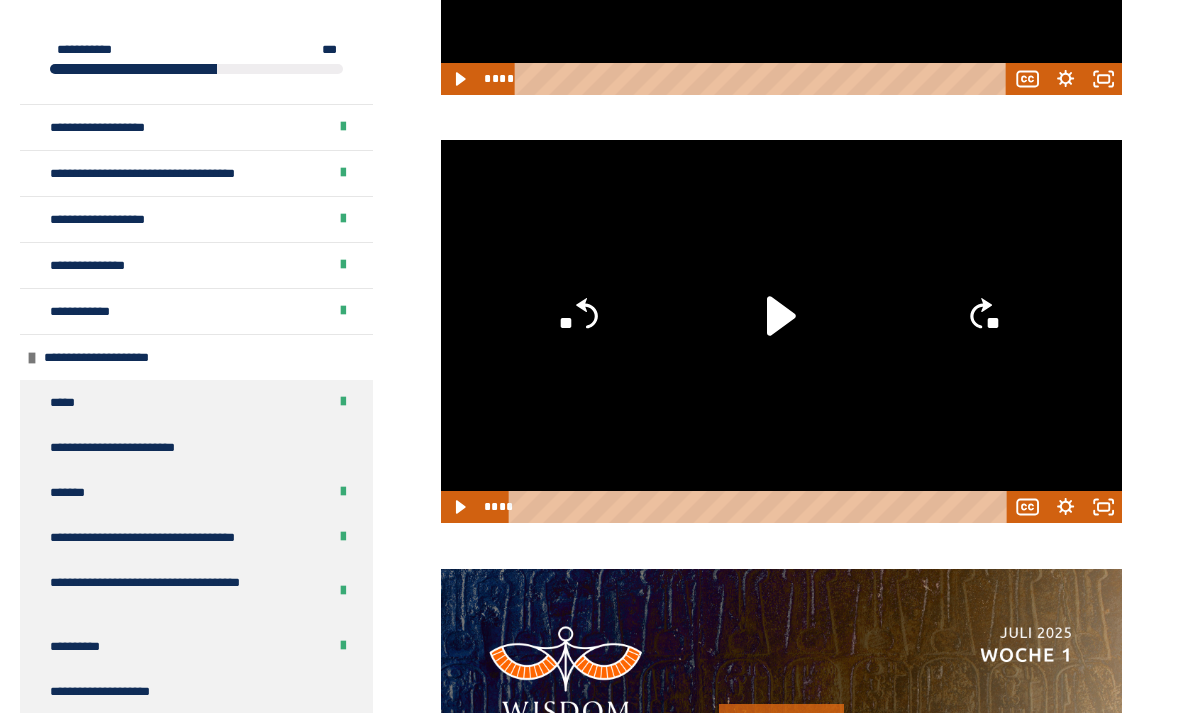 click 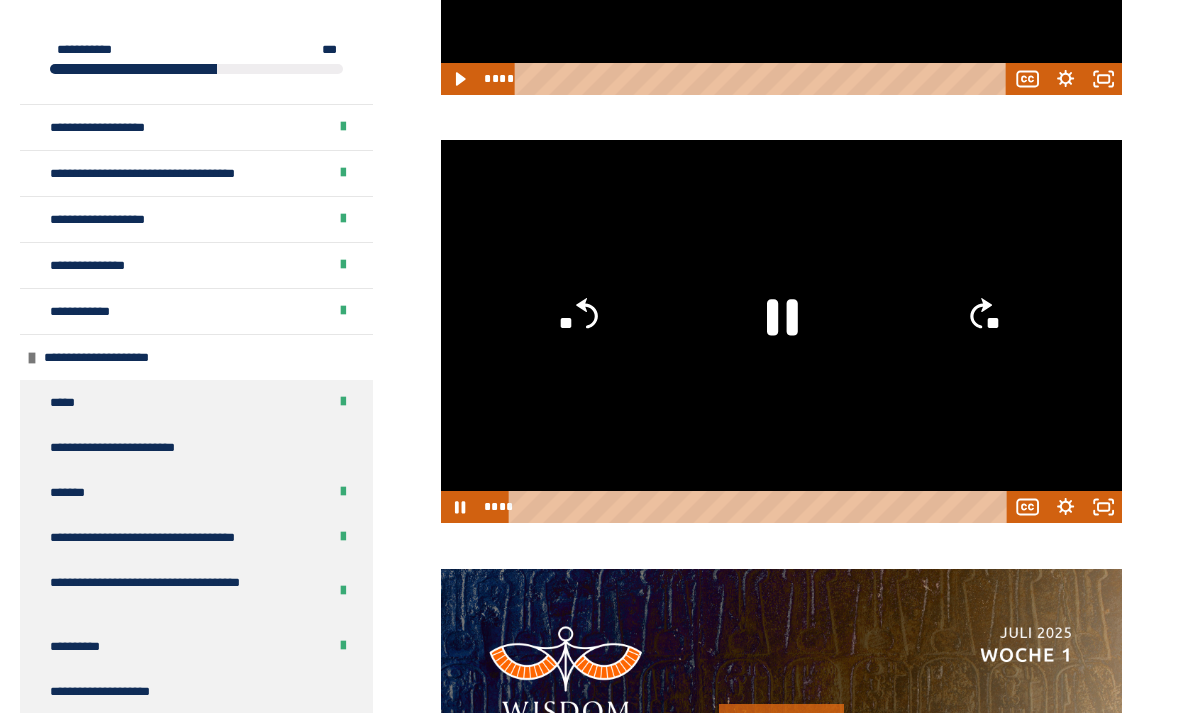 click 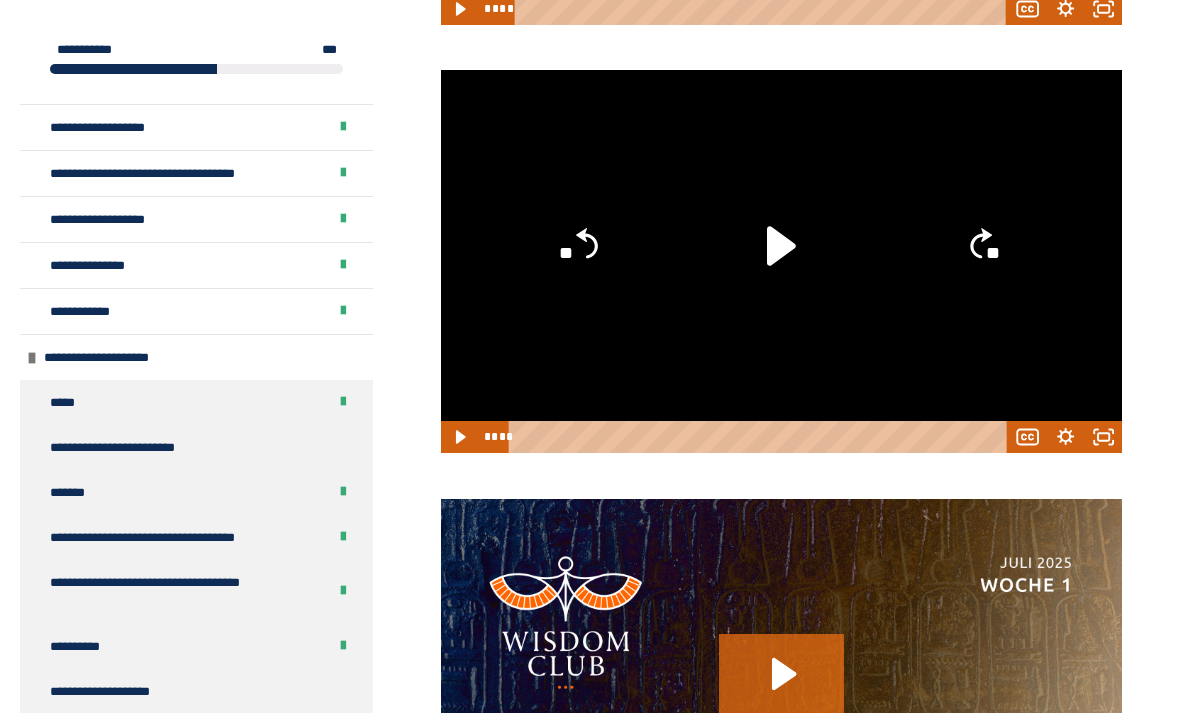 scroll, scrollTop: 2359, scrollLeft: 0, axis: vertical 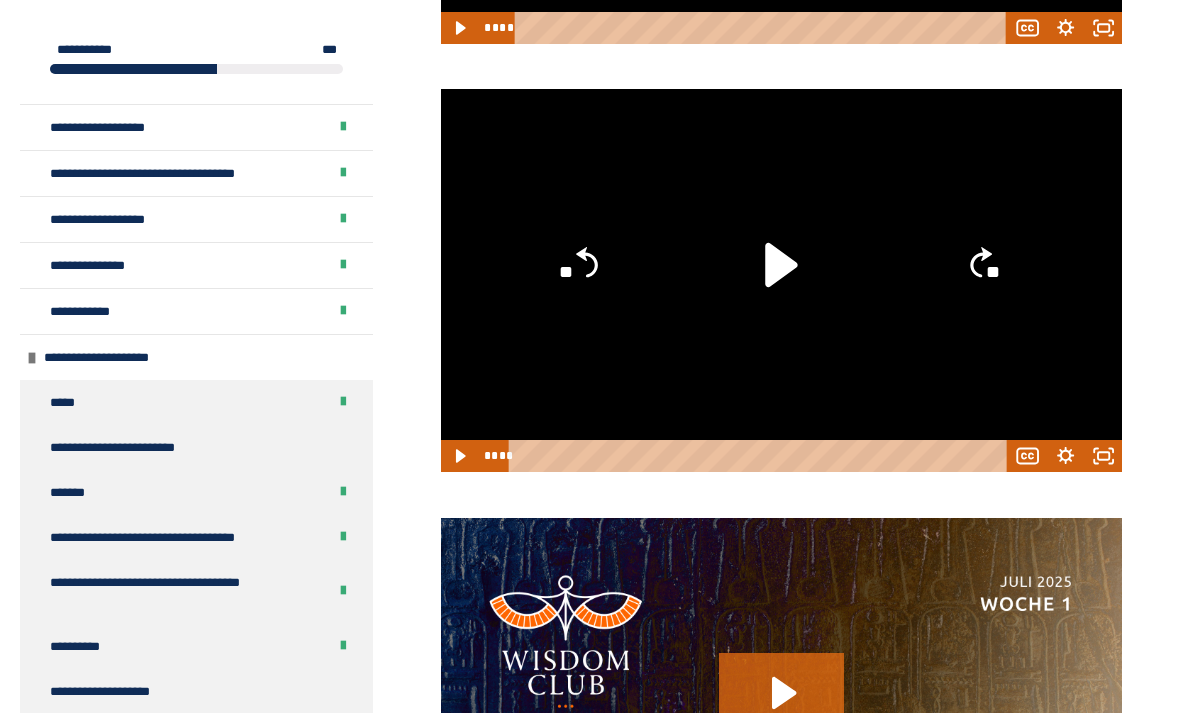 click 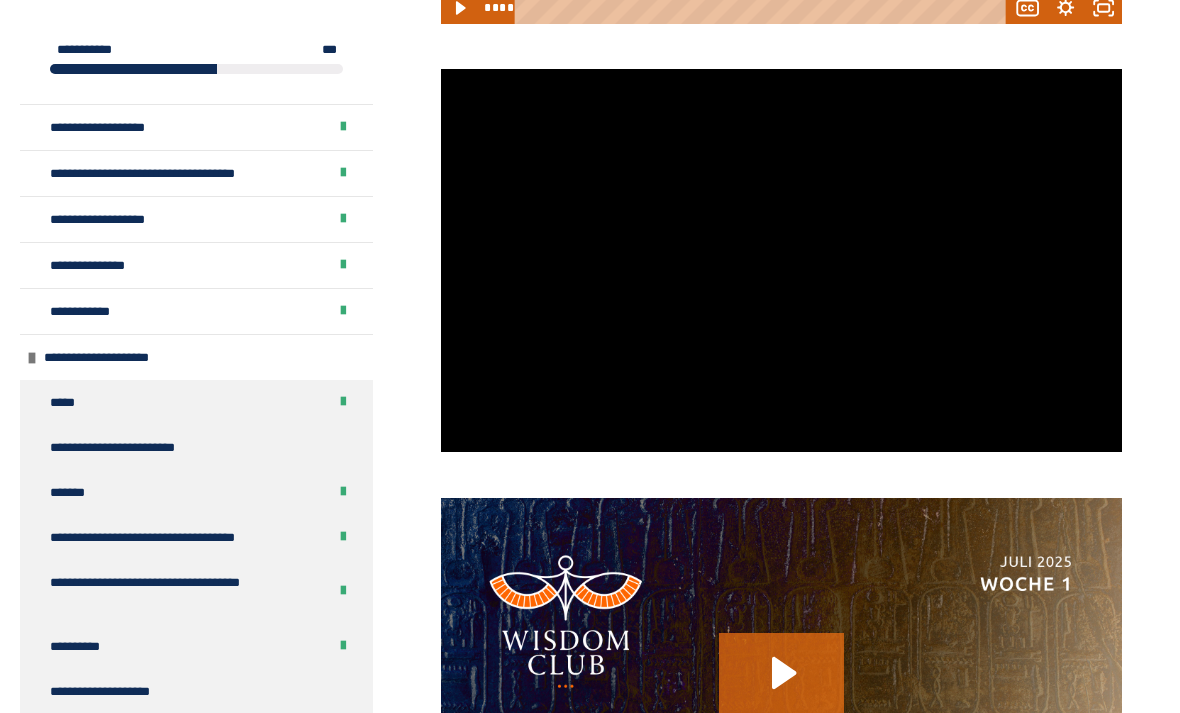 scroll, scrollTop: 2411, scrollLeft: 0, axis: vertical 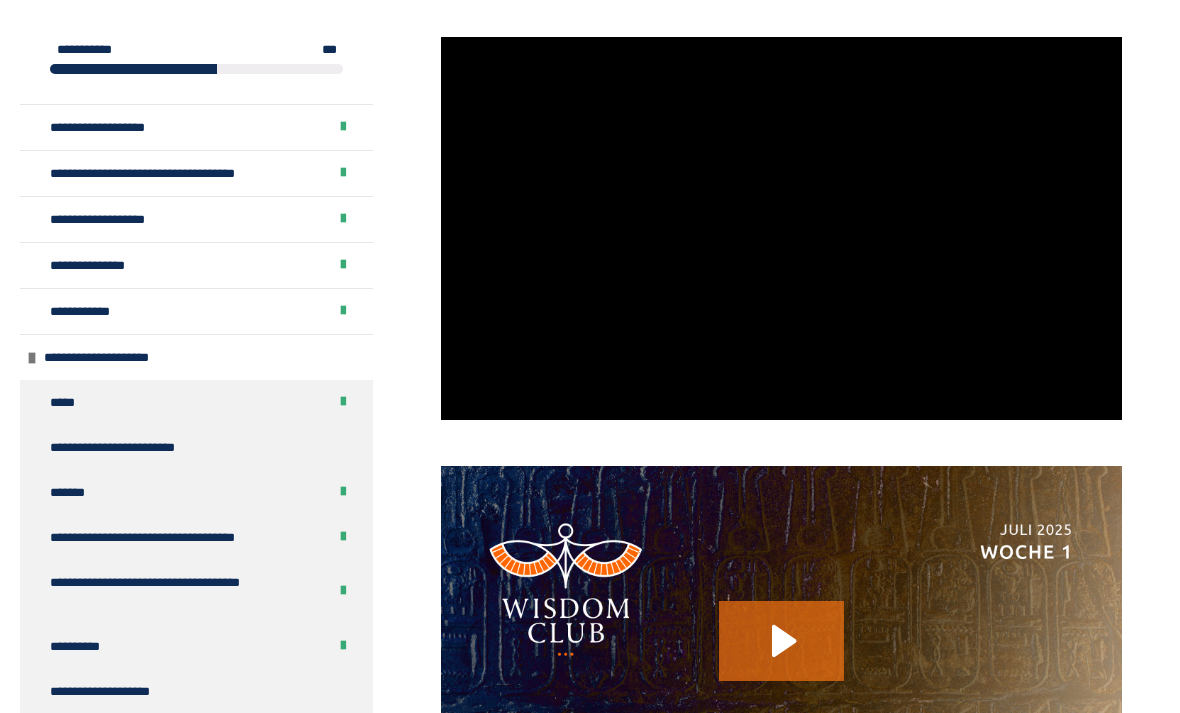 click at bounding box center [781, 228] 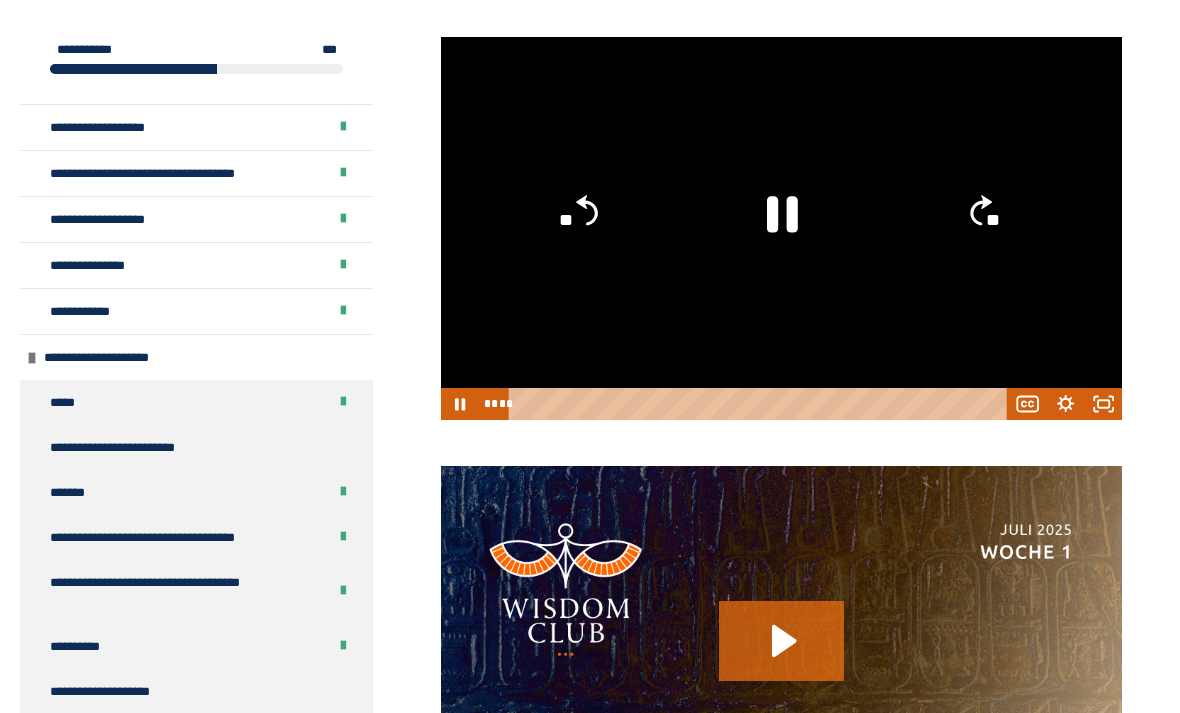 click 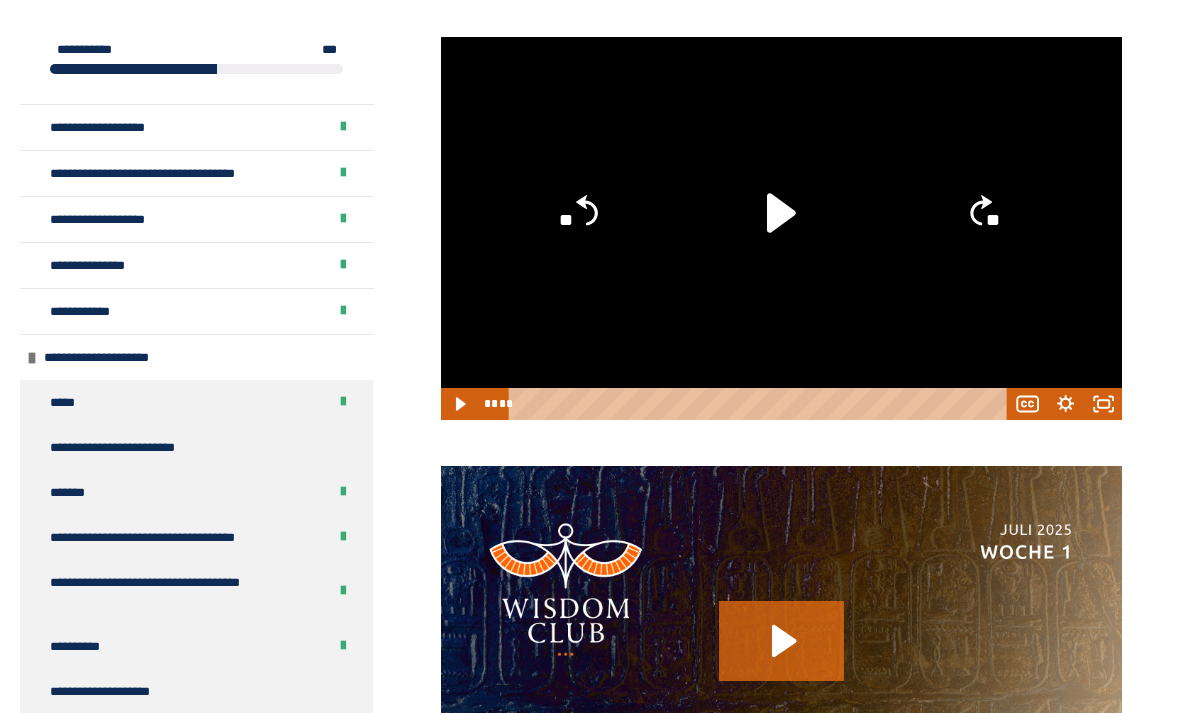 click 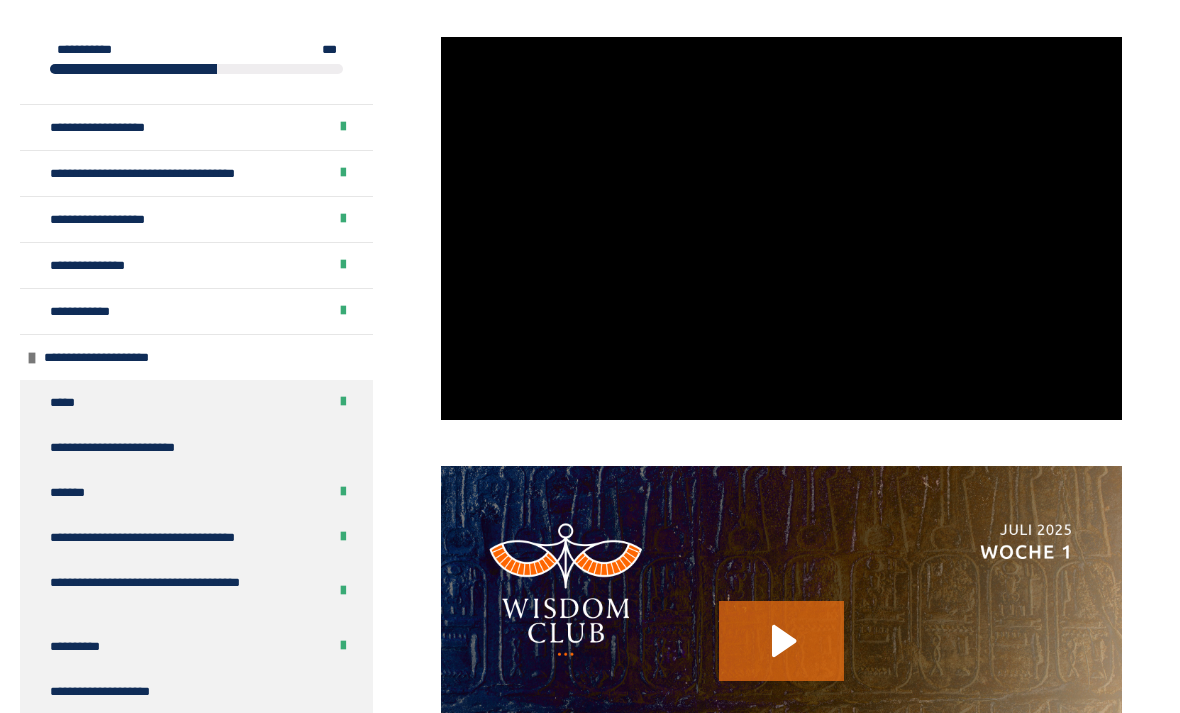 click at bounding box center (781, 228) 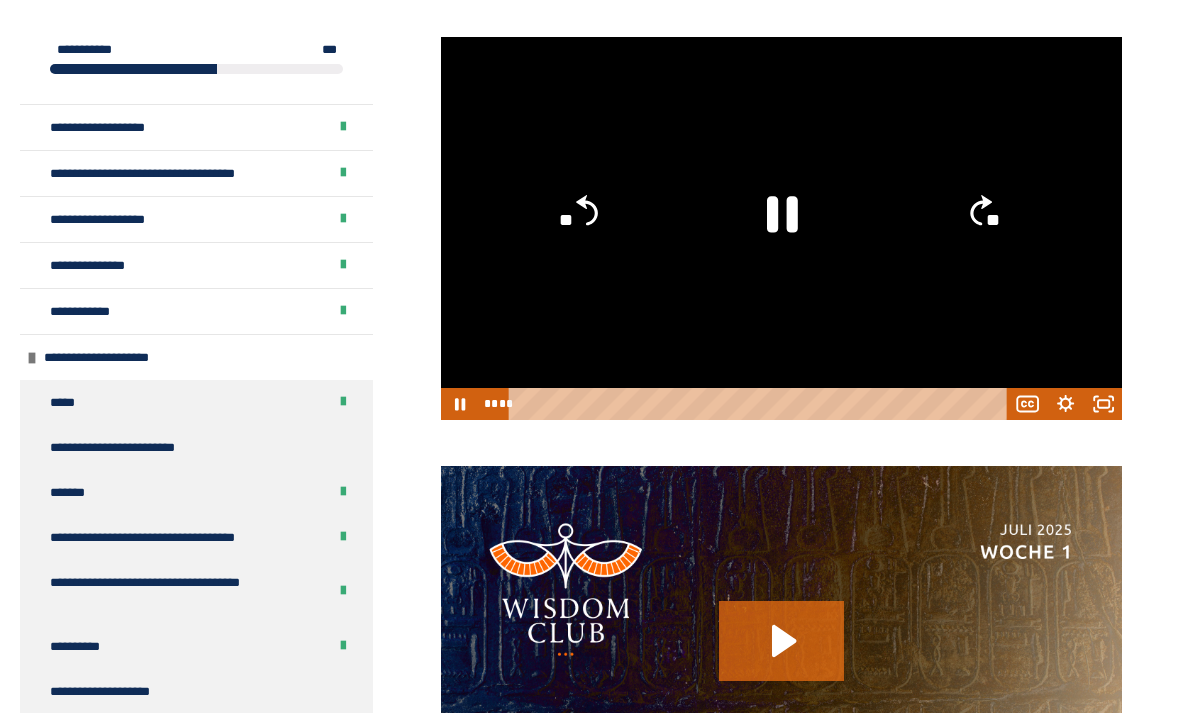 click 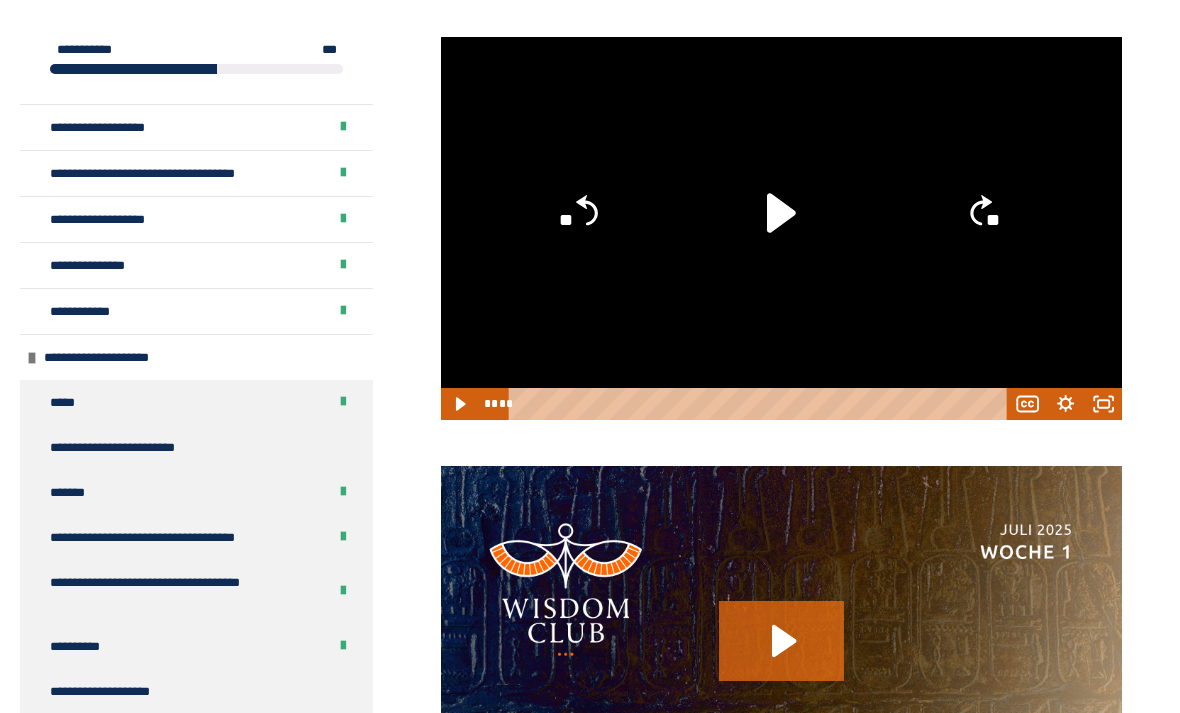 click 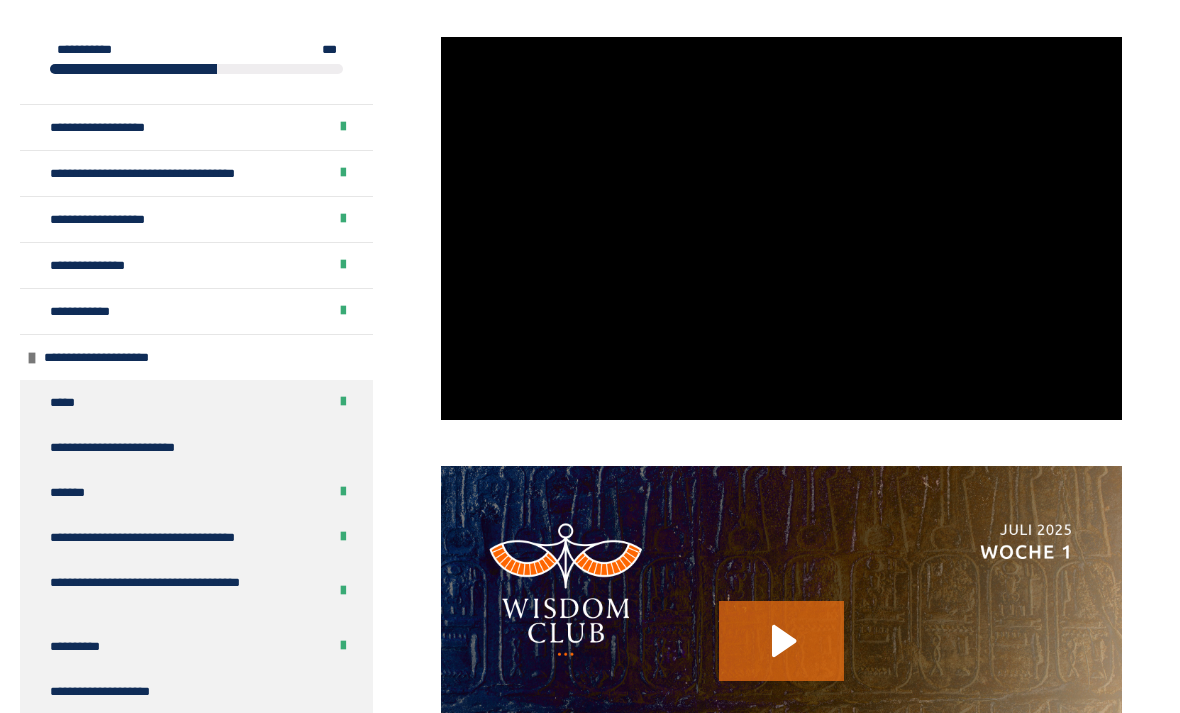 click at bounding box center [781, 228] 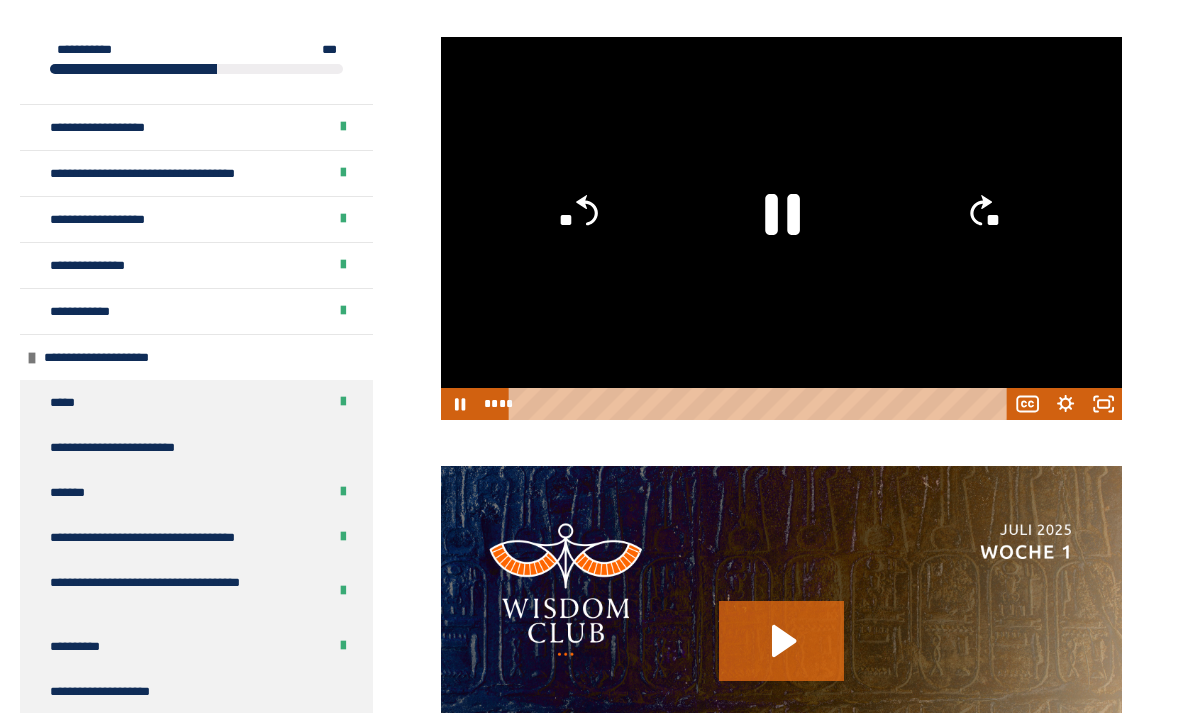 click 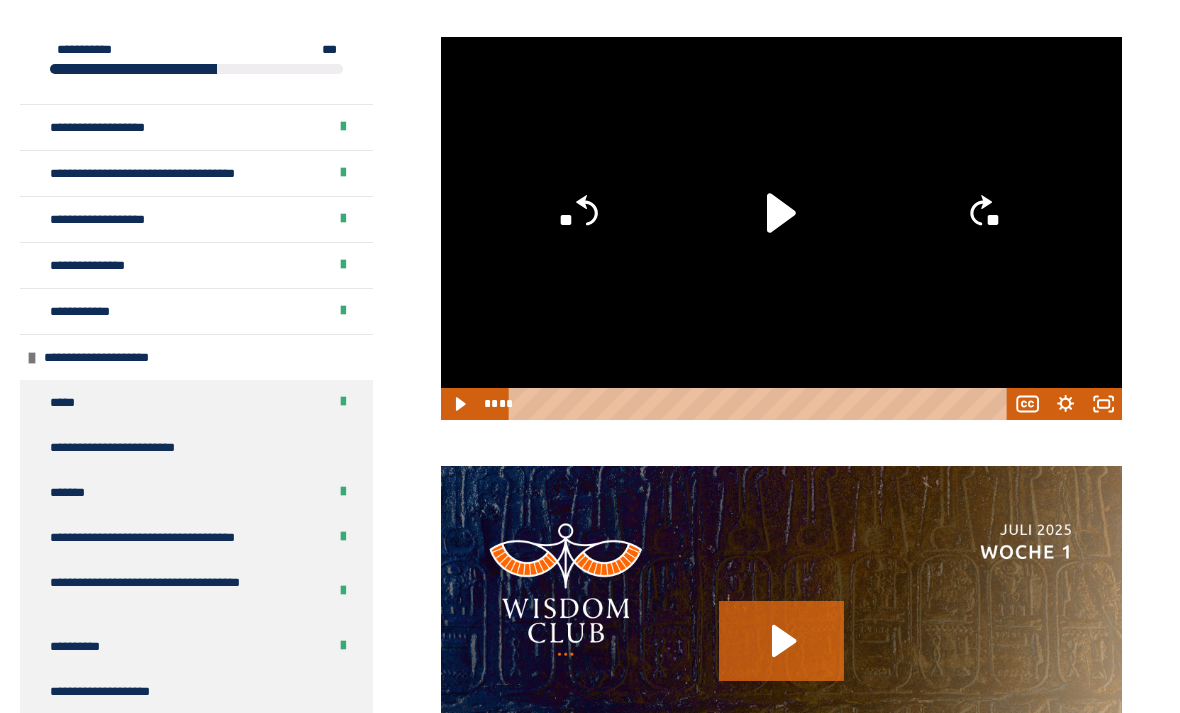 click 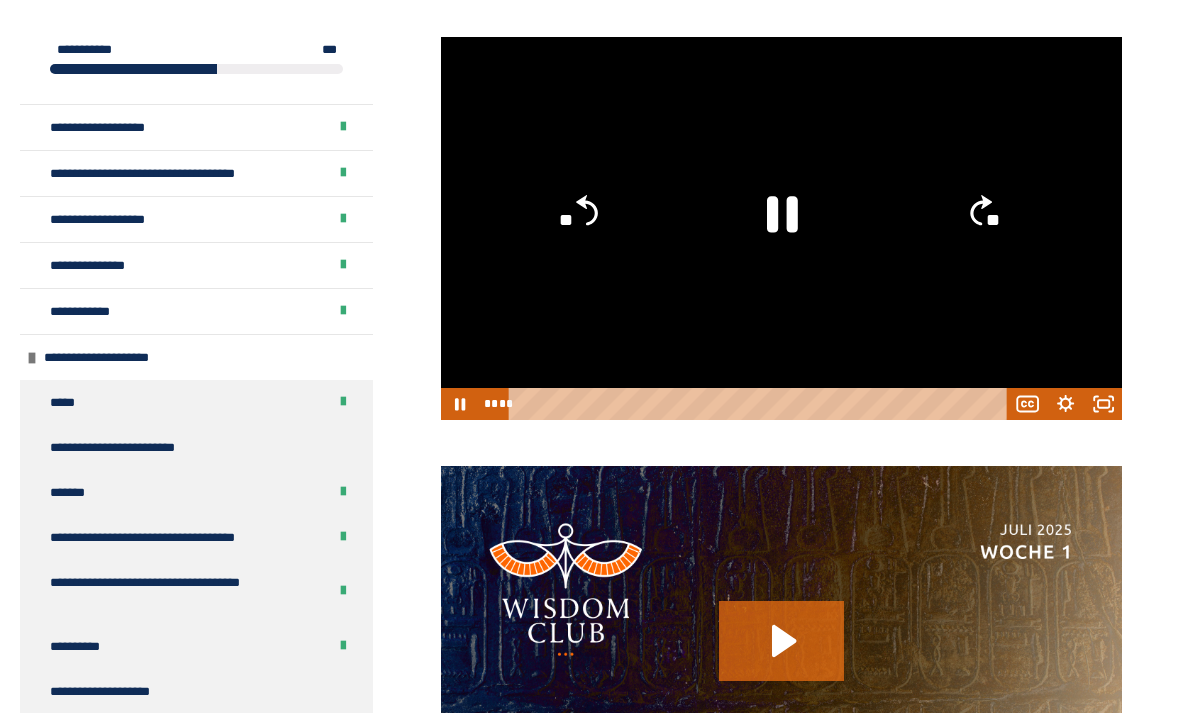 click on "**" 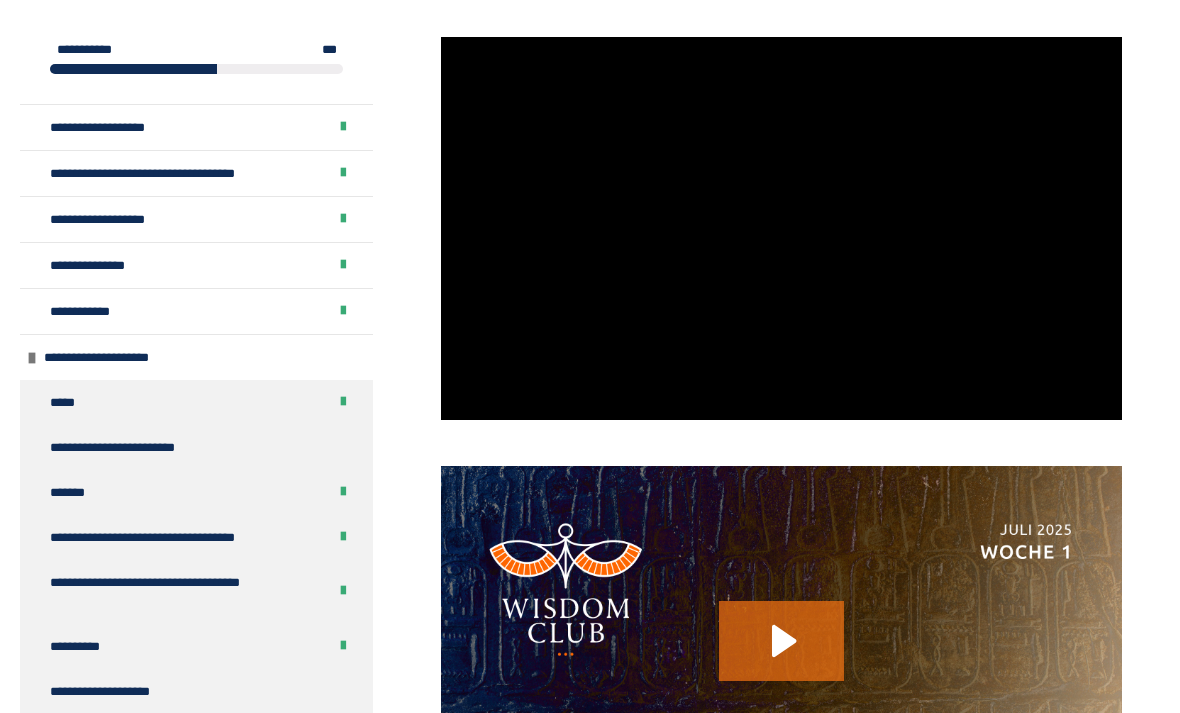 click at bounding box center [781, 228] 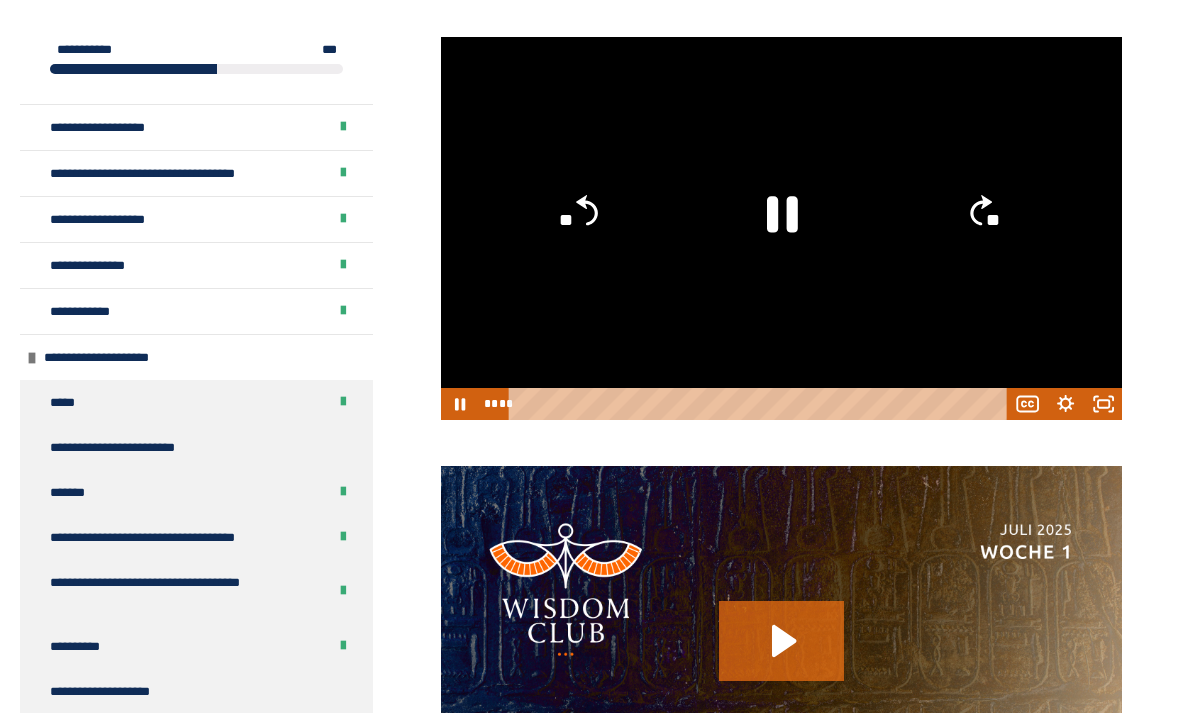 click 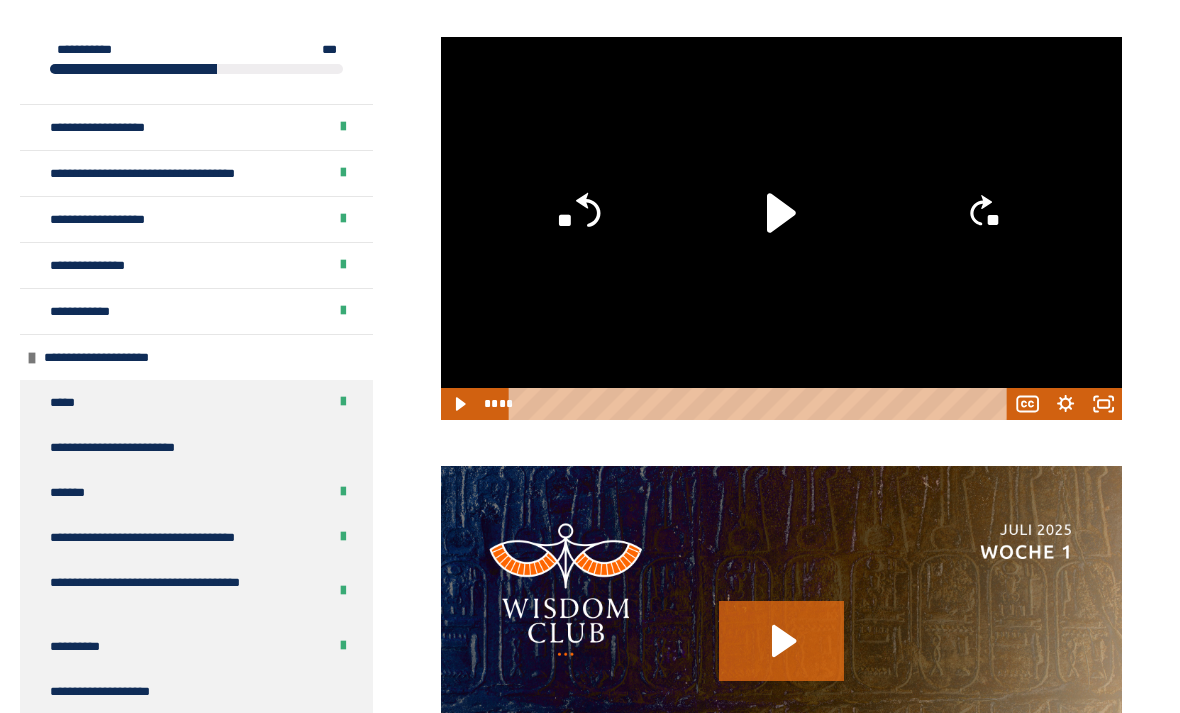 click on "**" 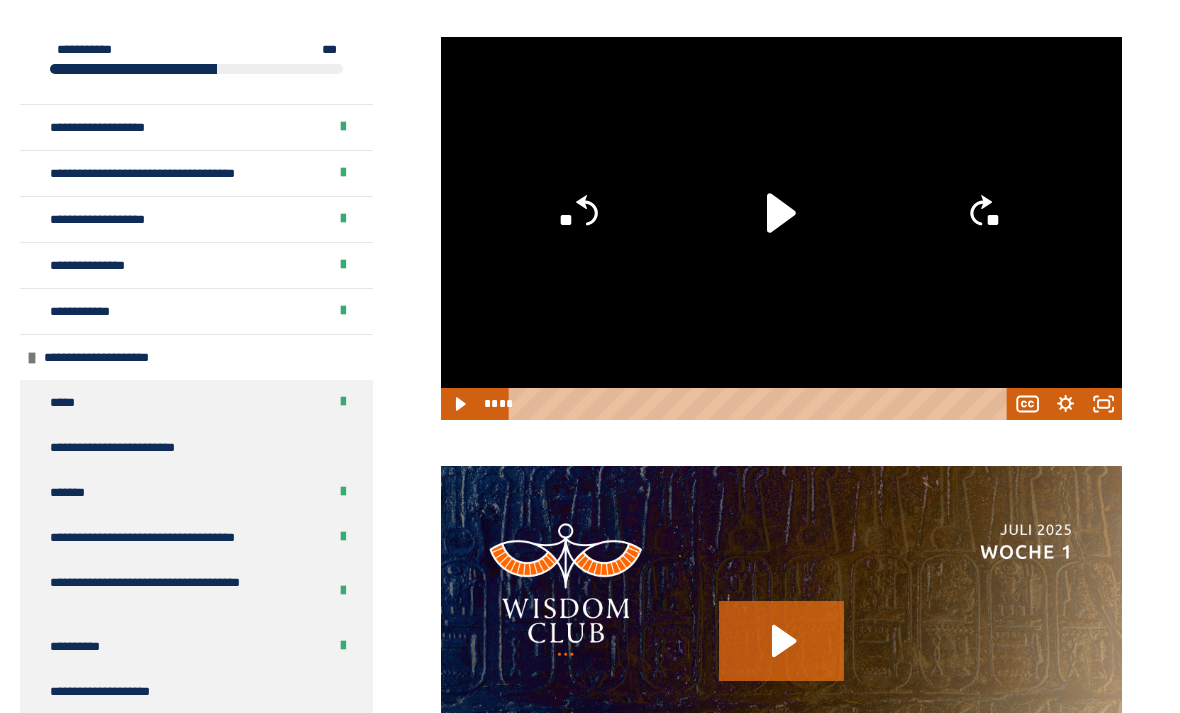 click 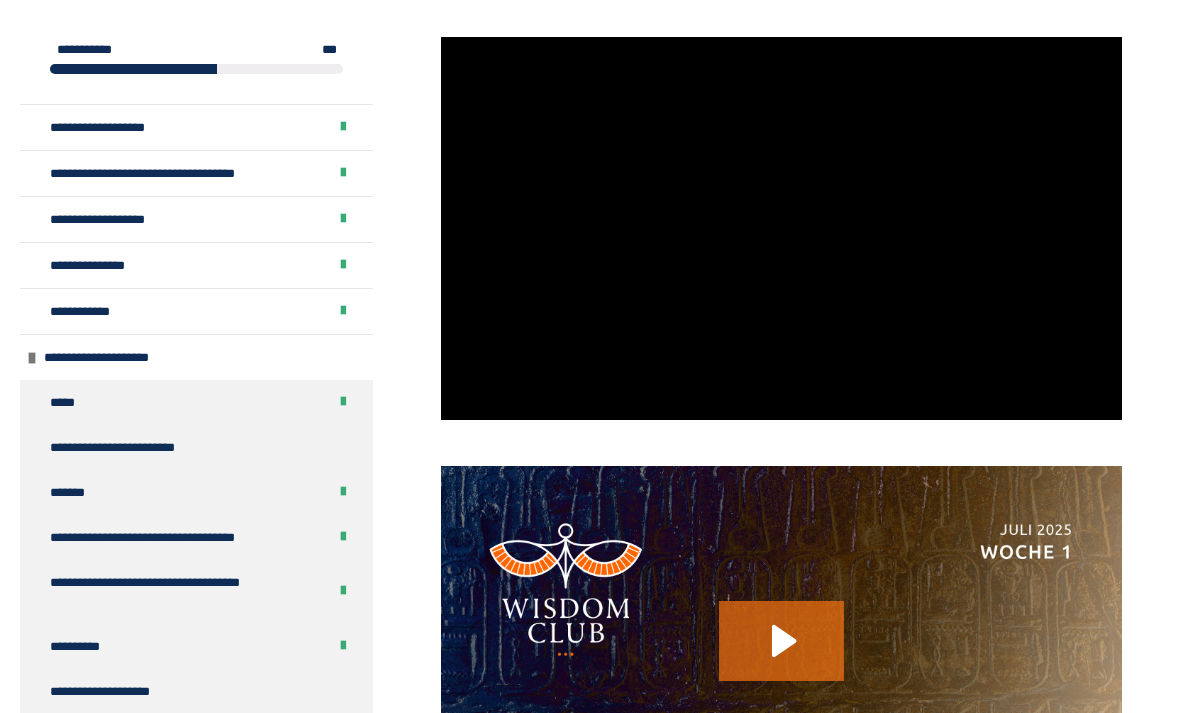 click at bounding box center (781, 228) 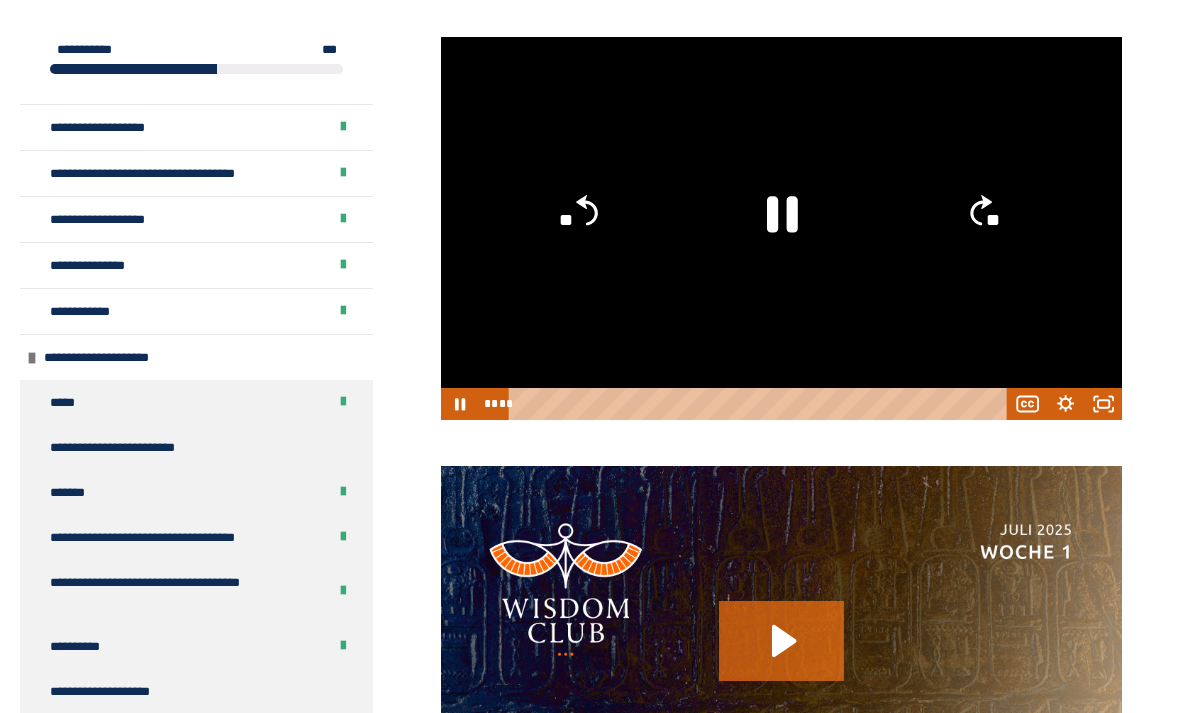 click 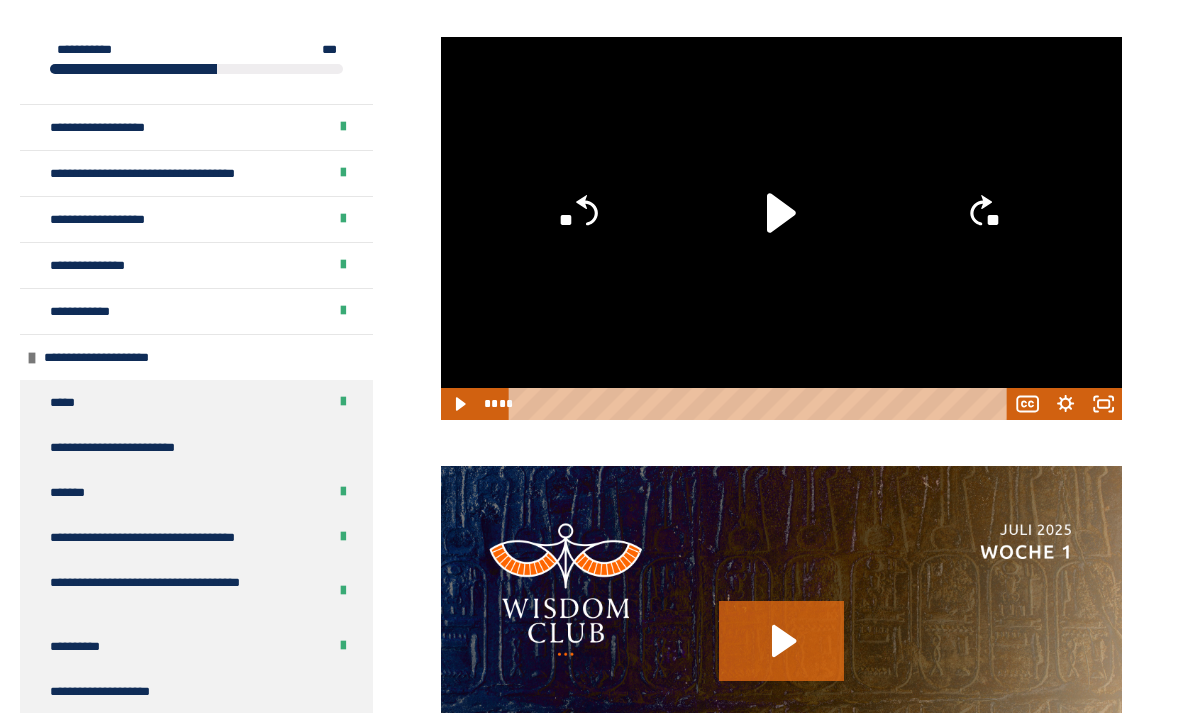 click 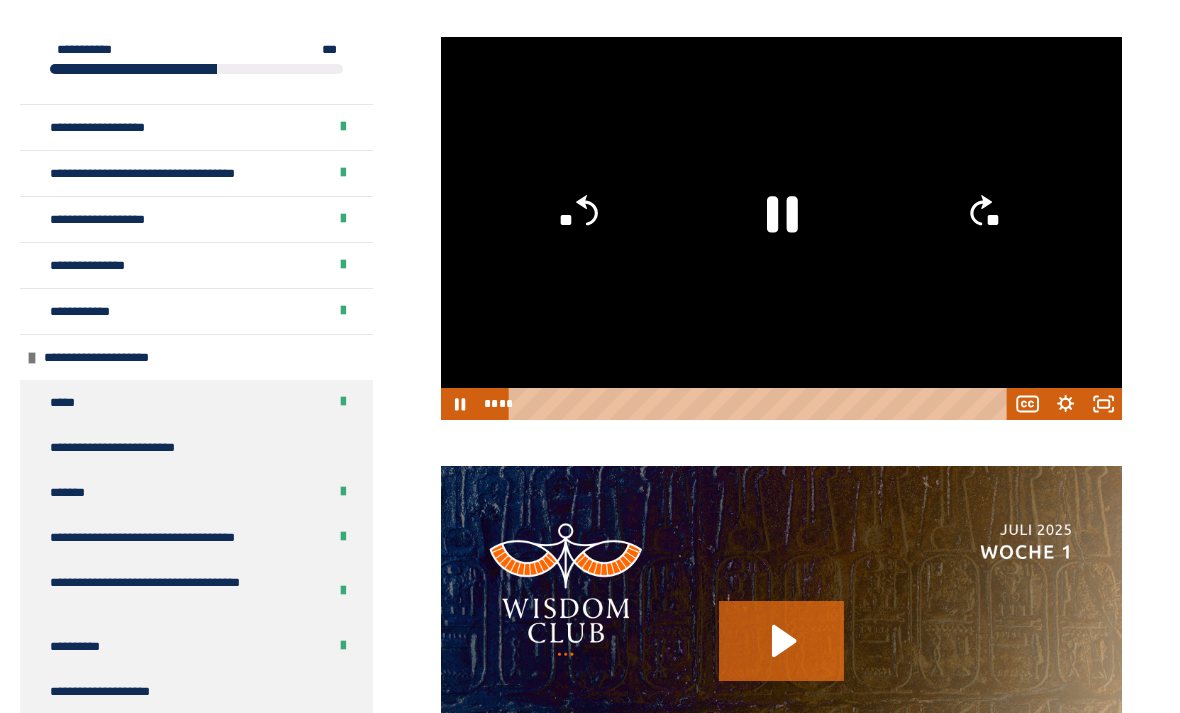 click on "**" 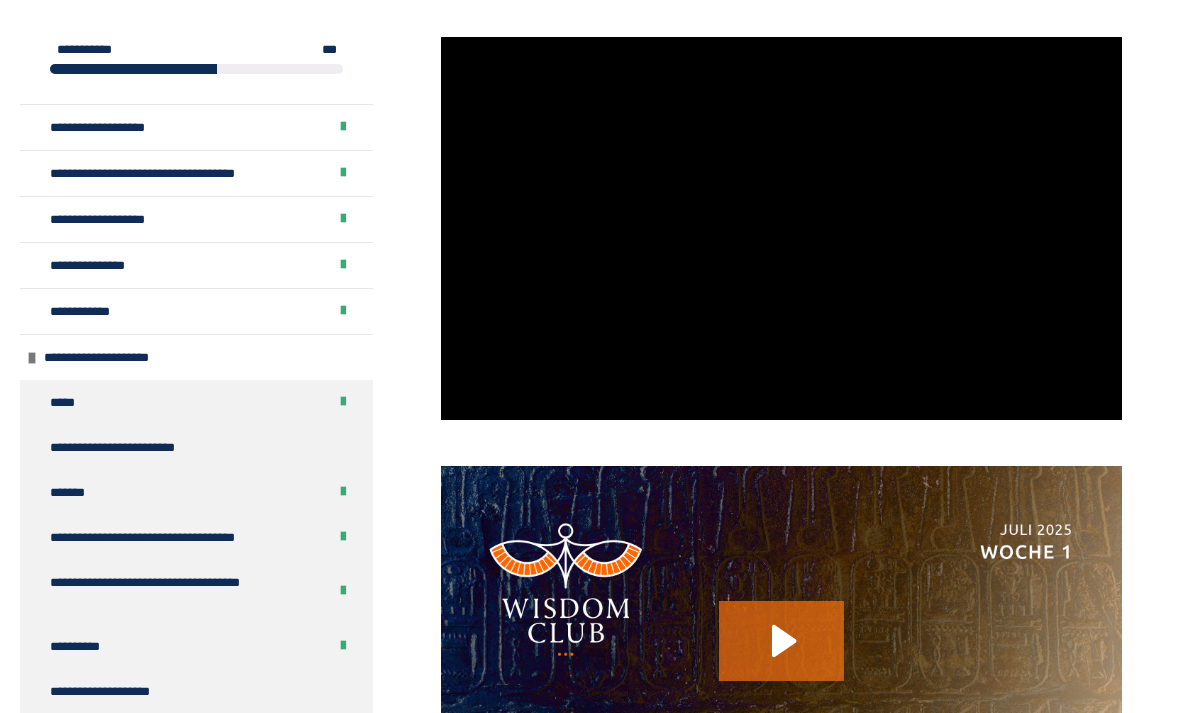 click at bounding box center (781, 228) 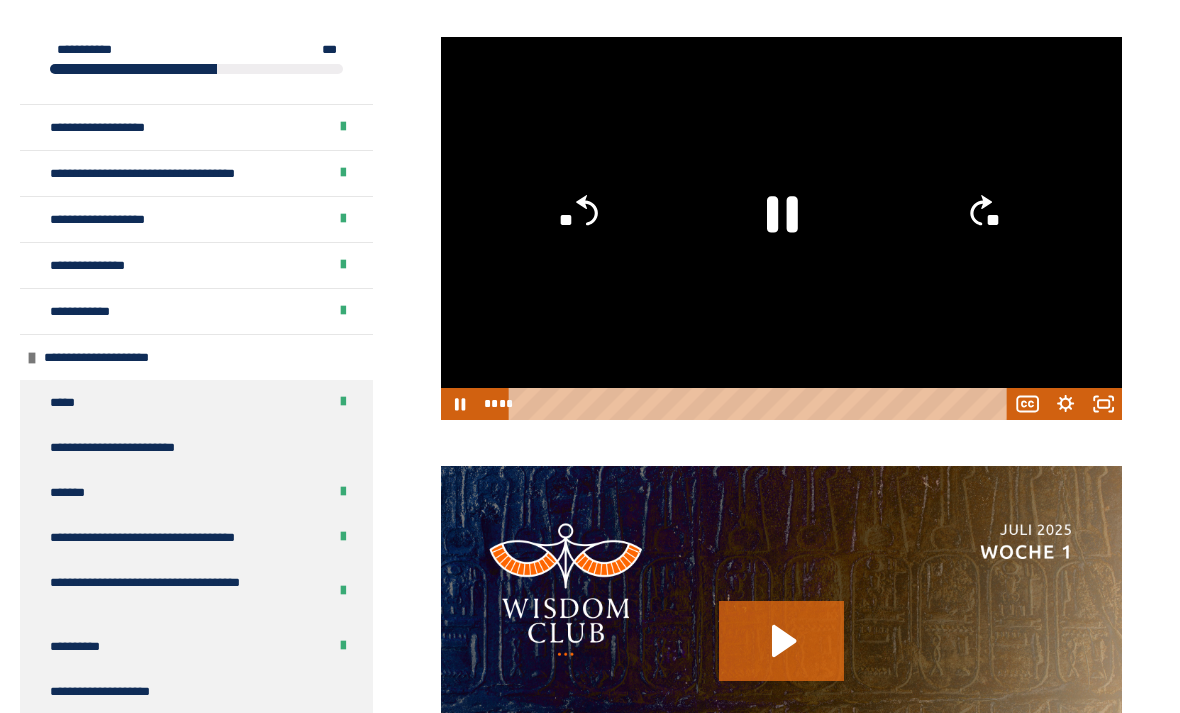 click 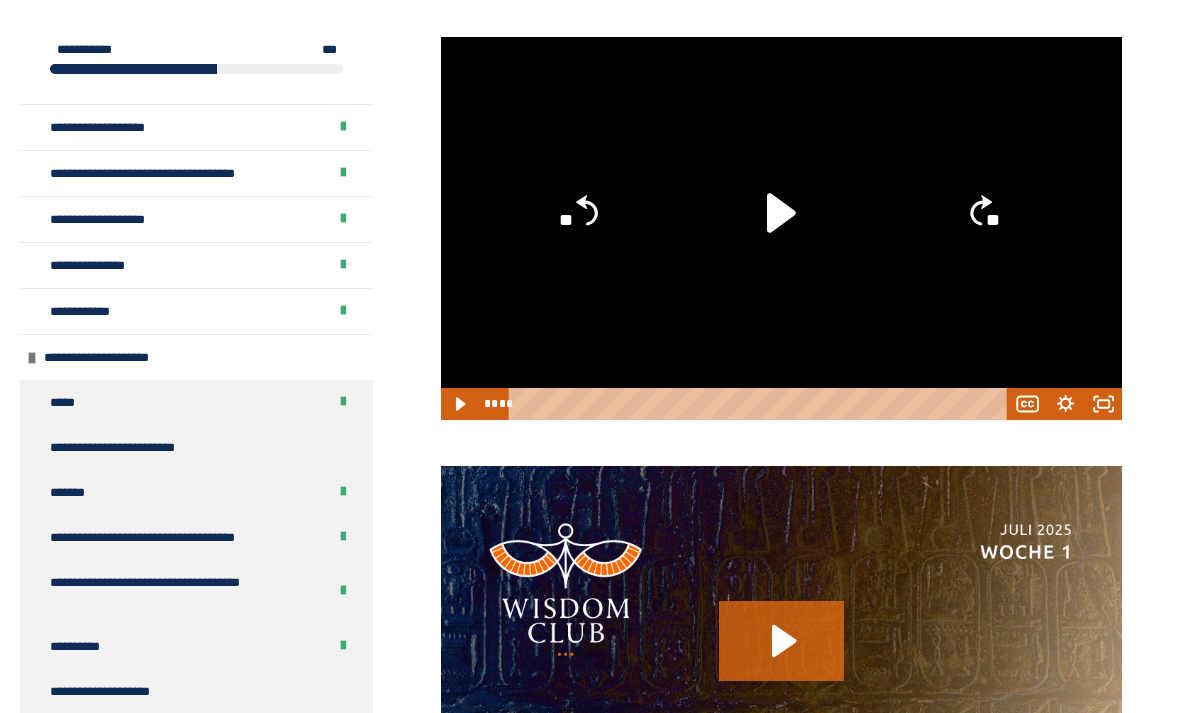 click 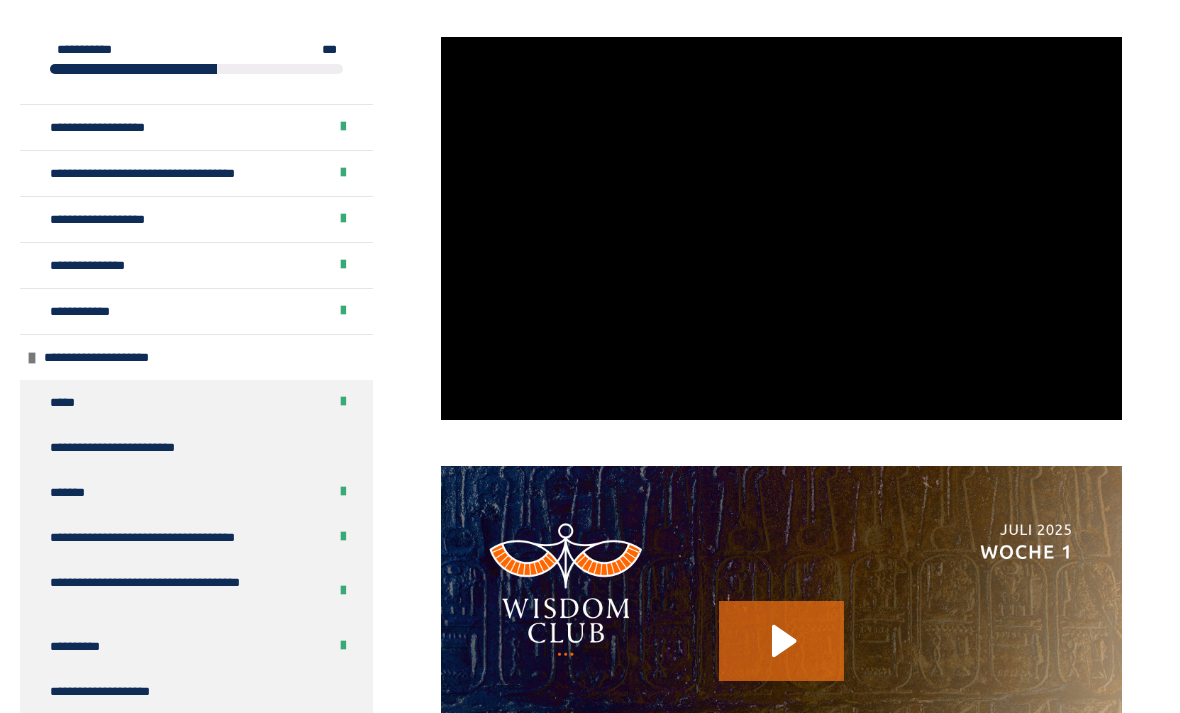 click at bounding box center (781, 228) 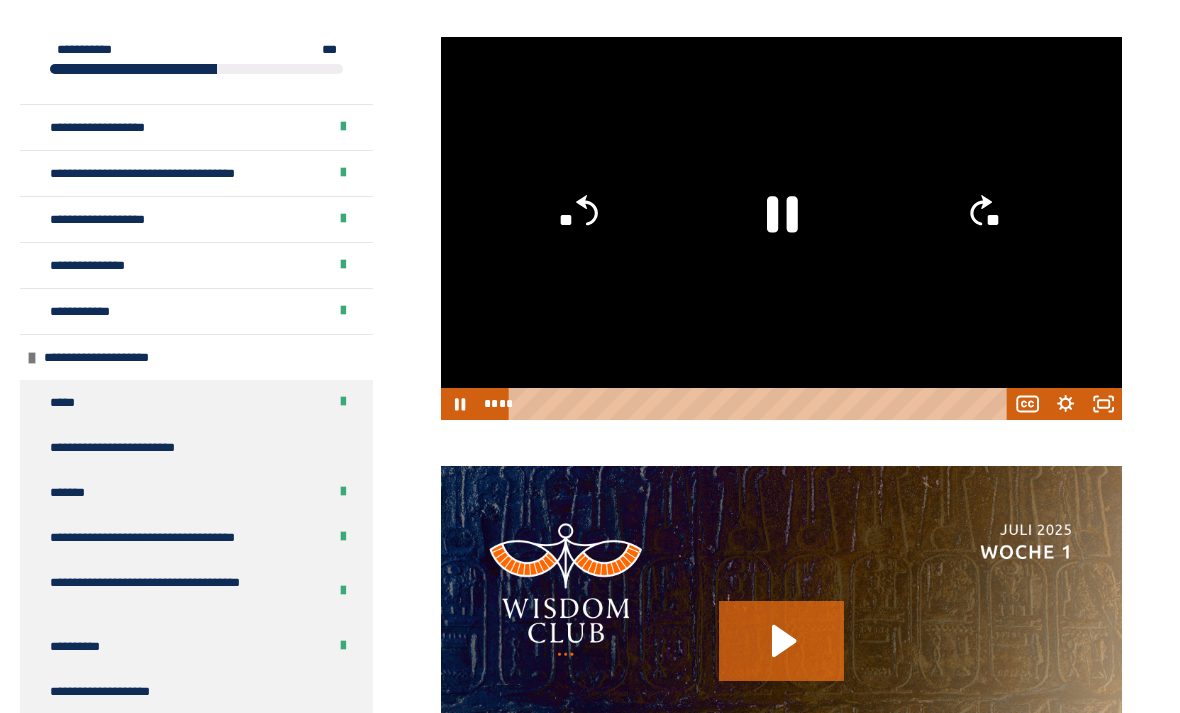 click 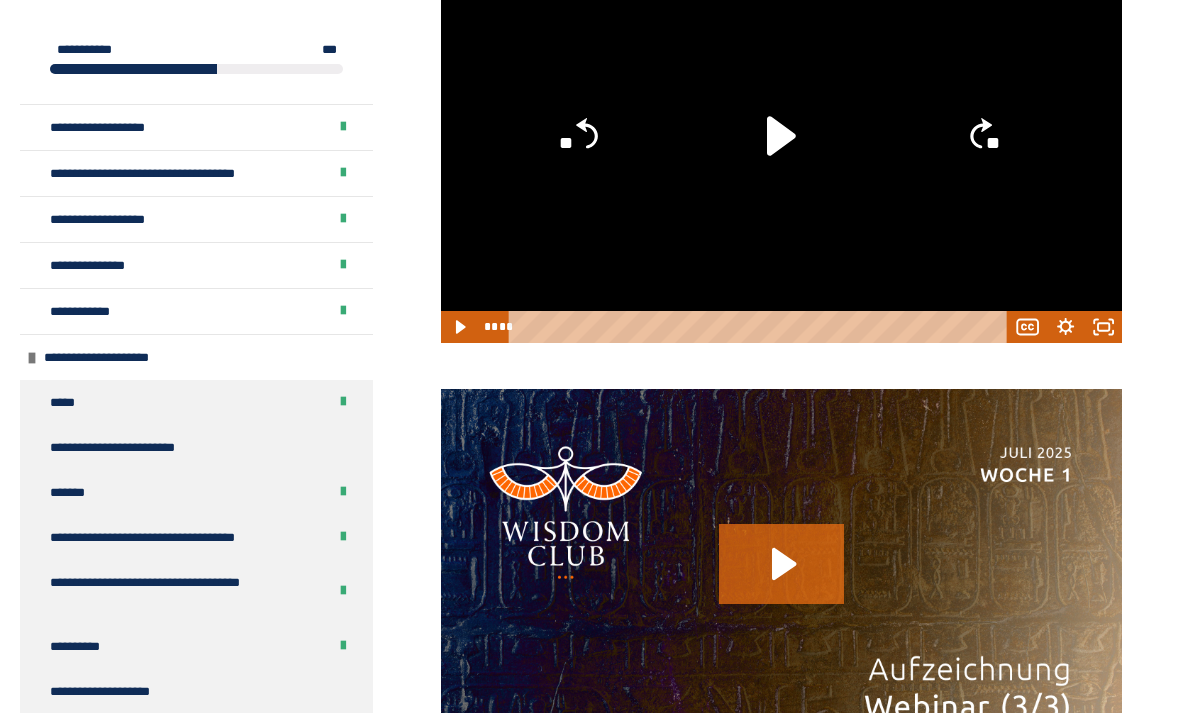 scroll, scrollTop: 2669, scrollLeft: 0, axis: vertical 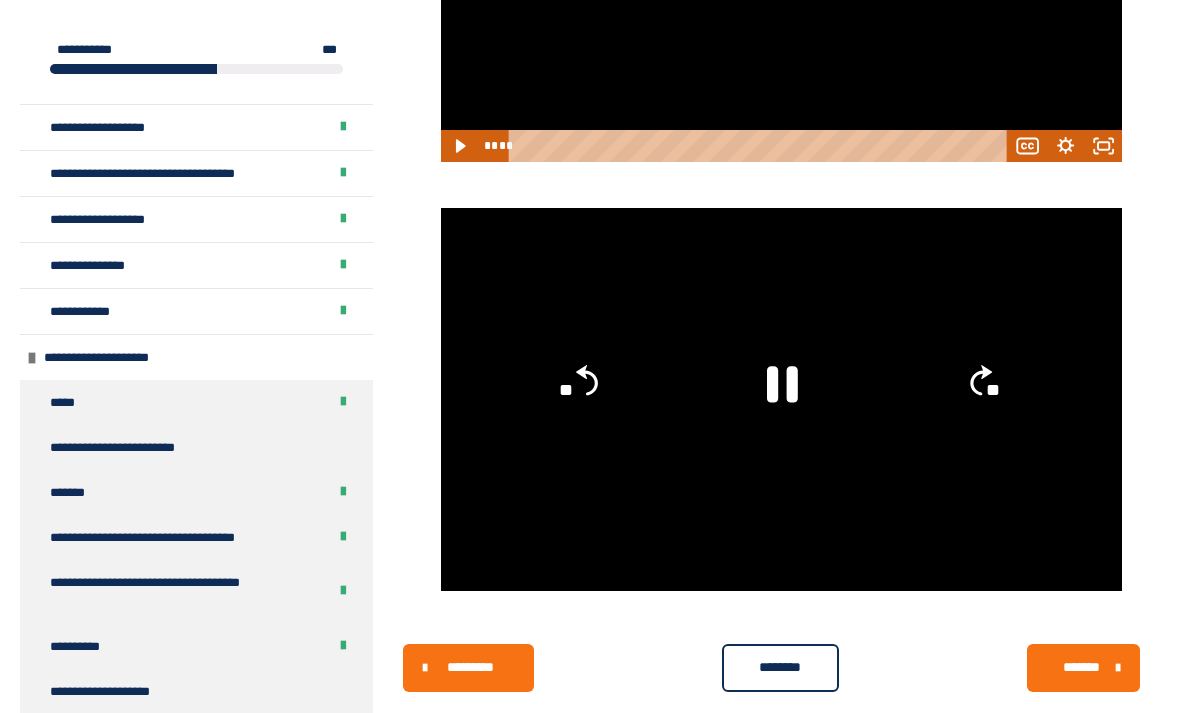 click at bounding box center [781, 399] 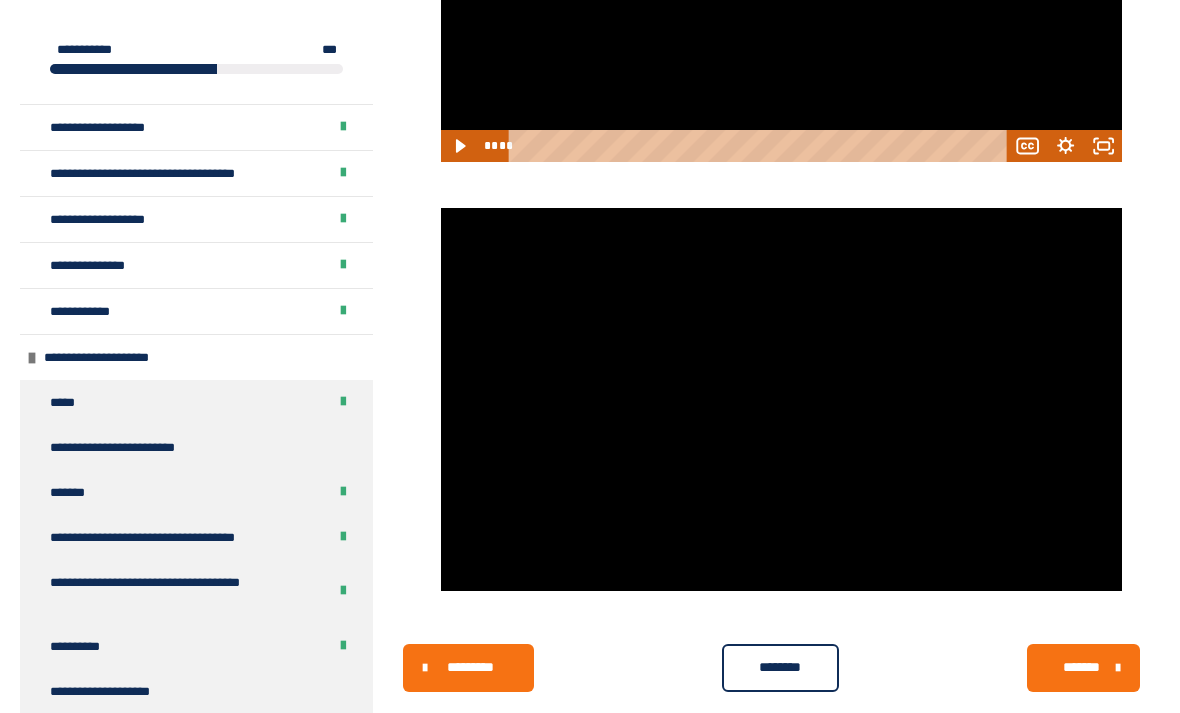 click at bounding box center [781, 399] 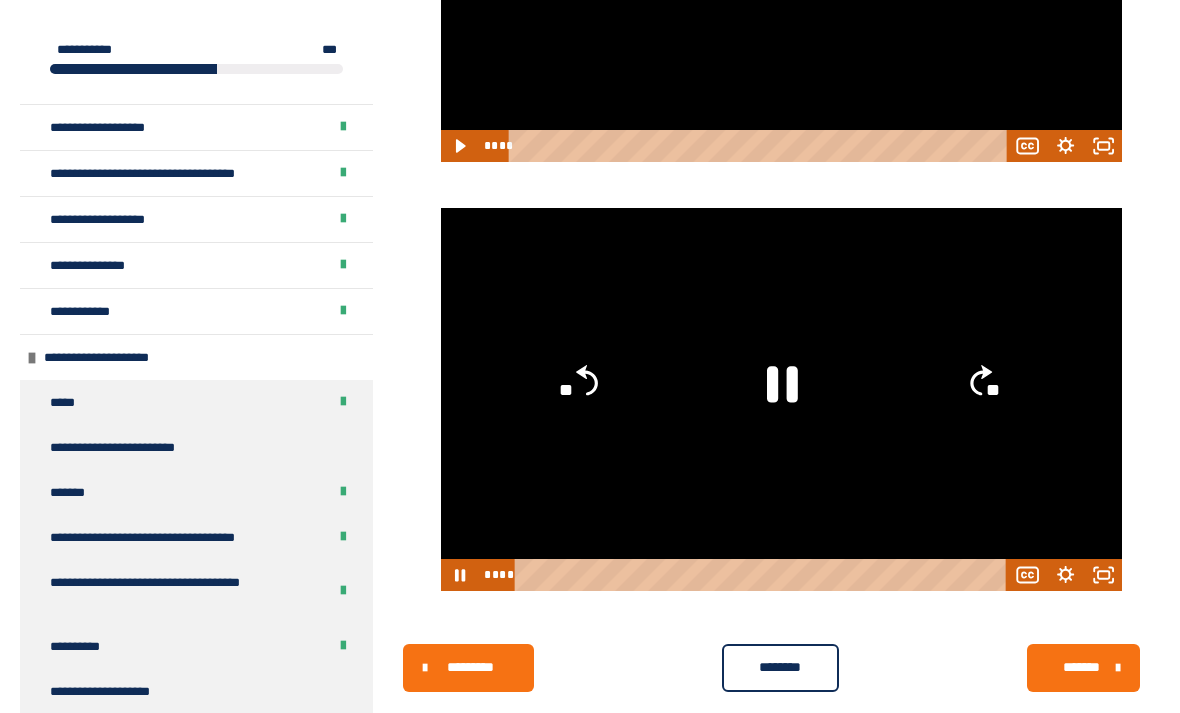 click 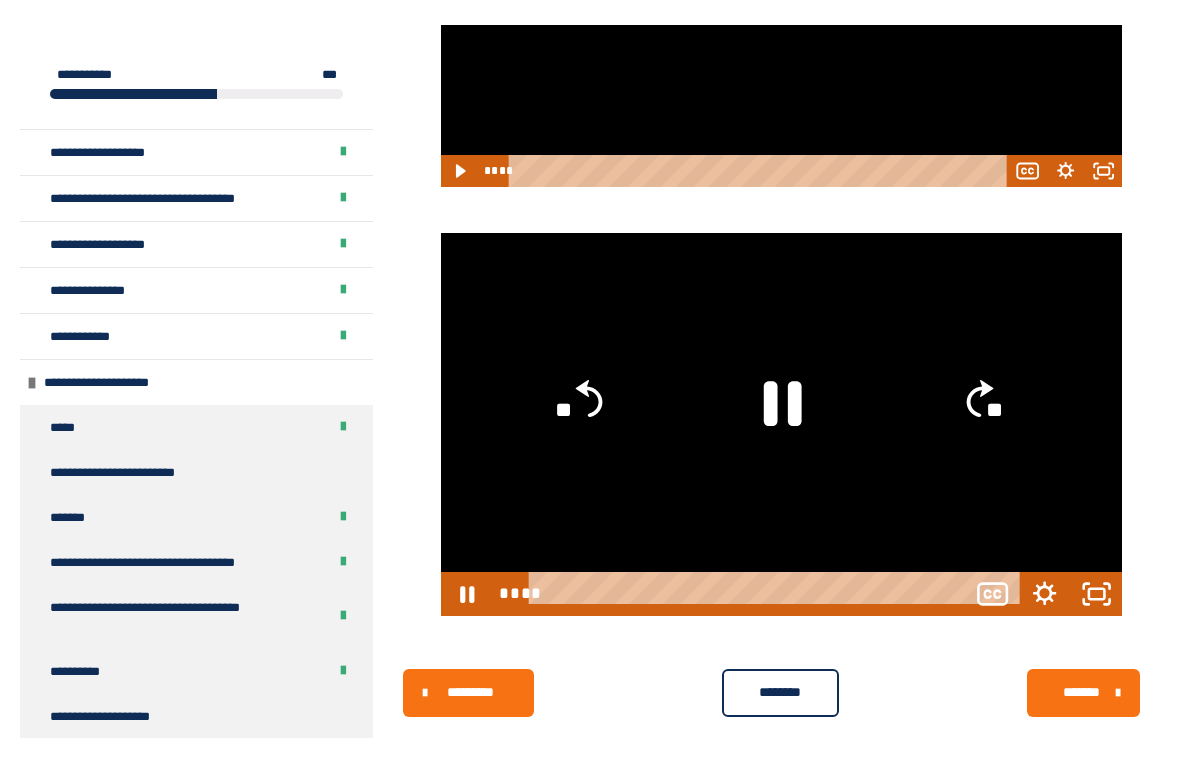 scroll, scrollTop: 24, scrollLeft: 0, axis: vertical 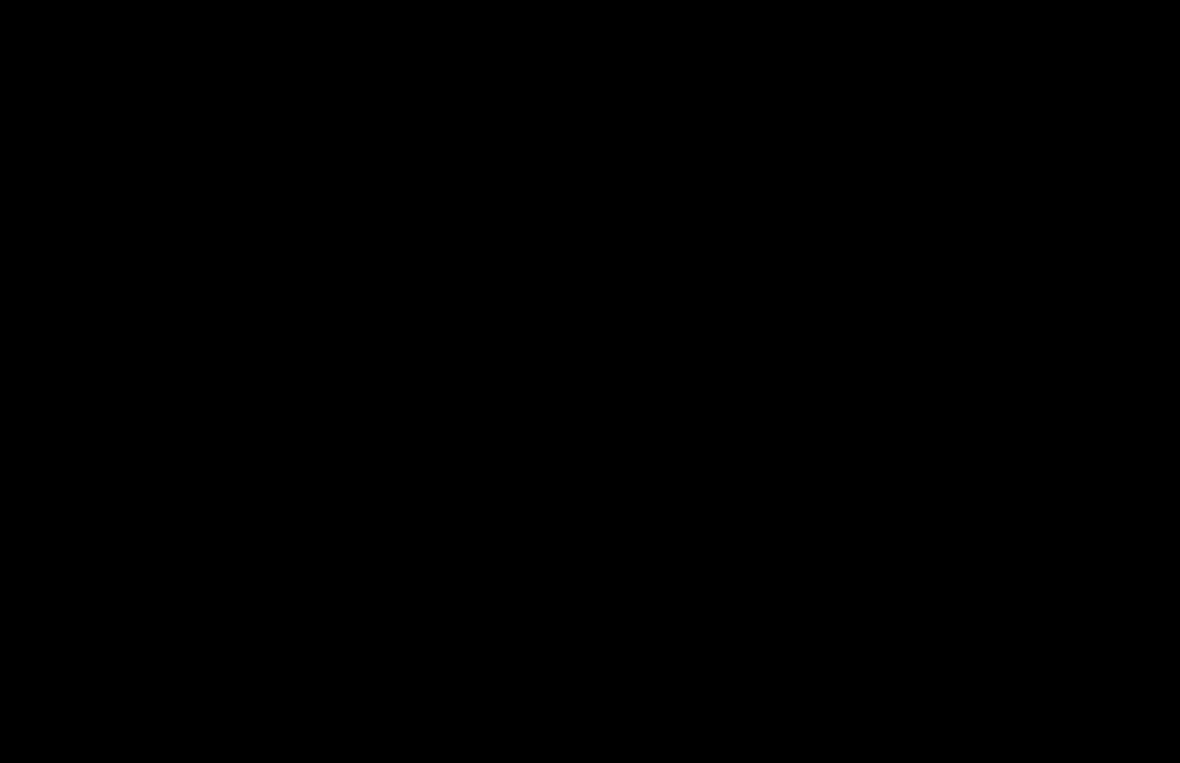 click at bounding box center [590, 381] 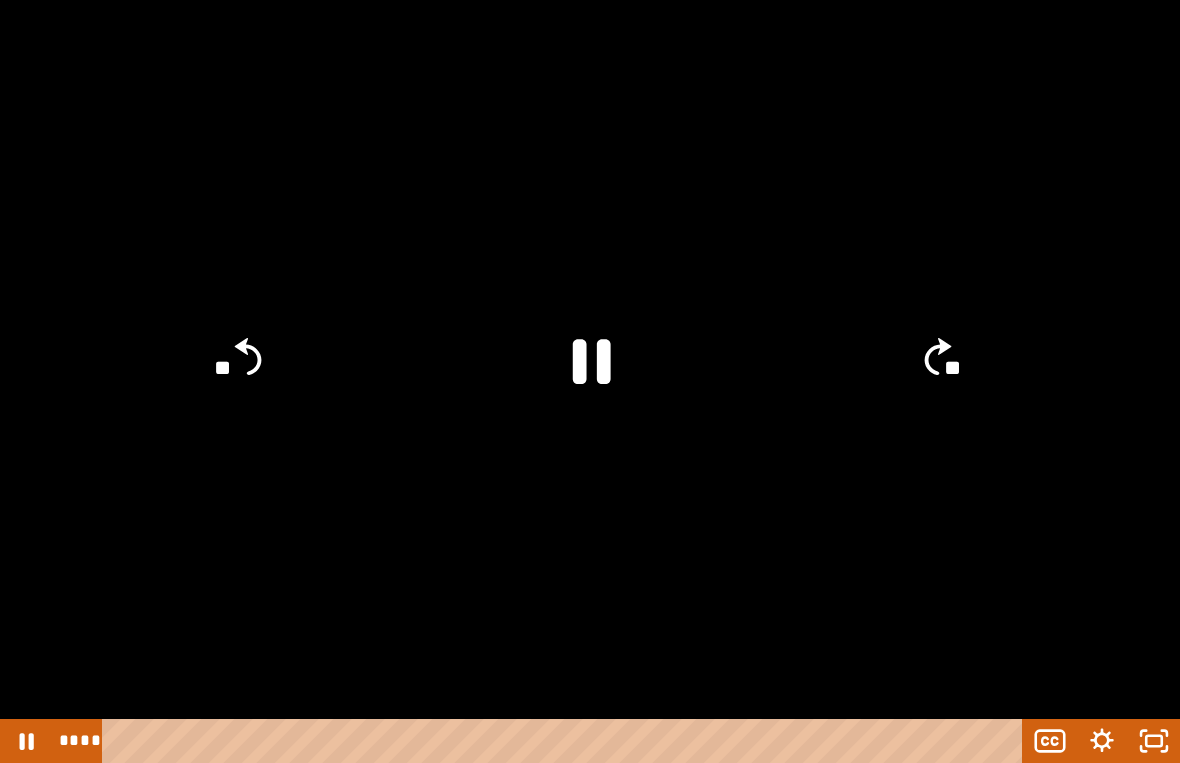 click on "**" 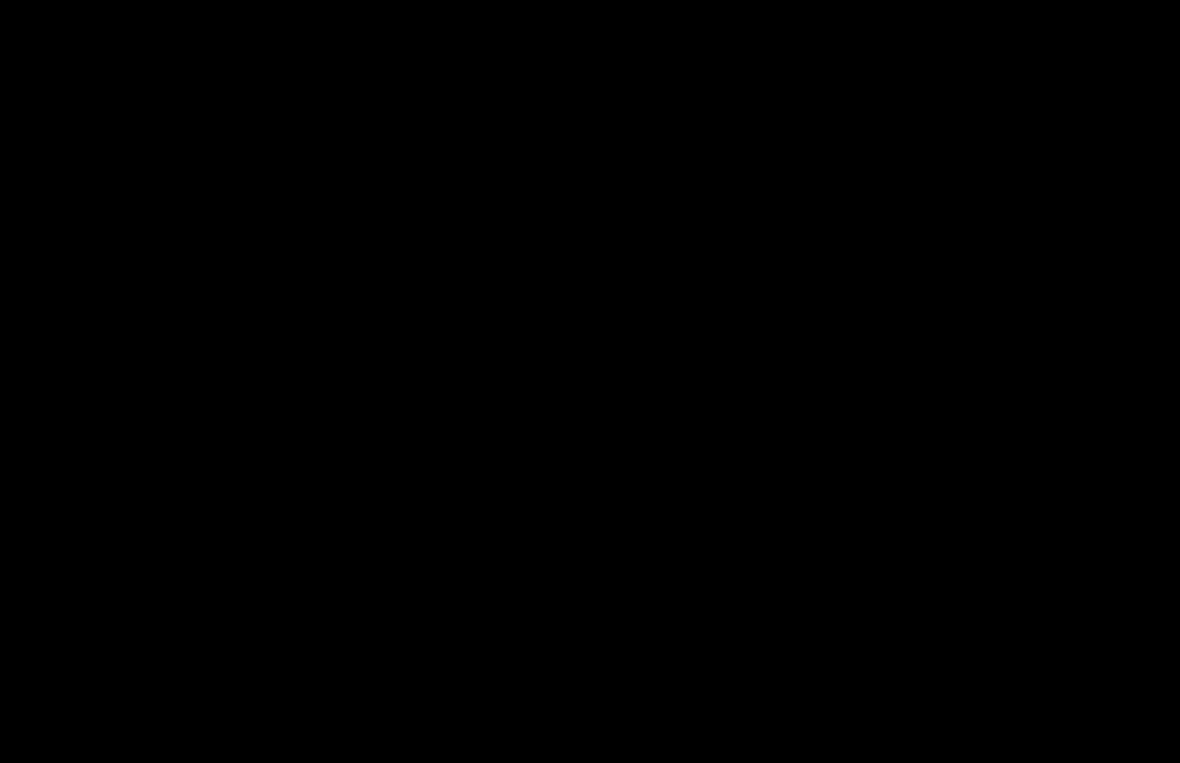 click at bounding box center (590, 381) 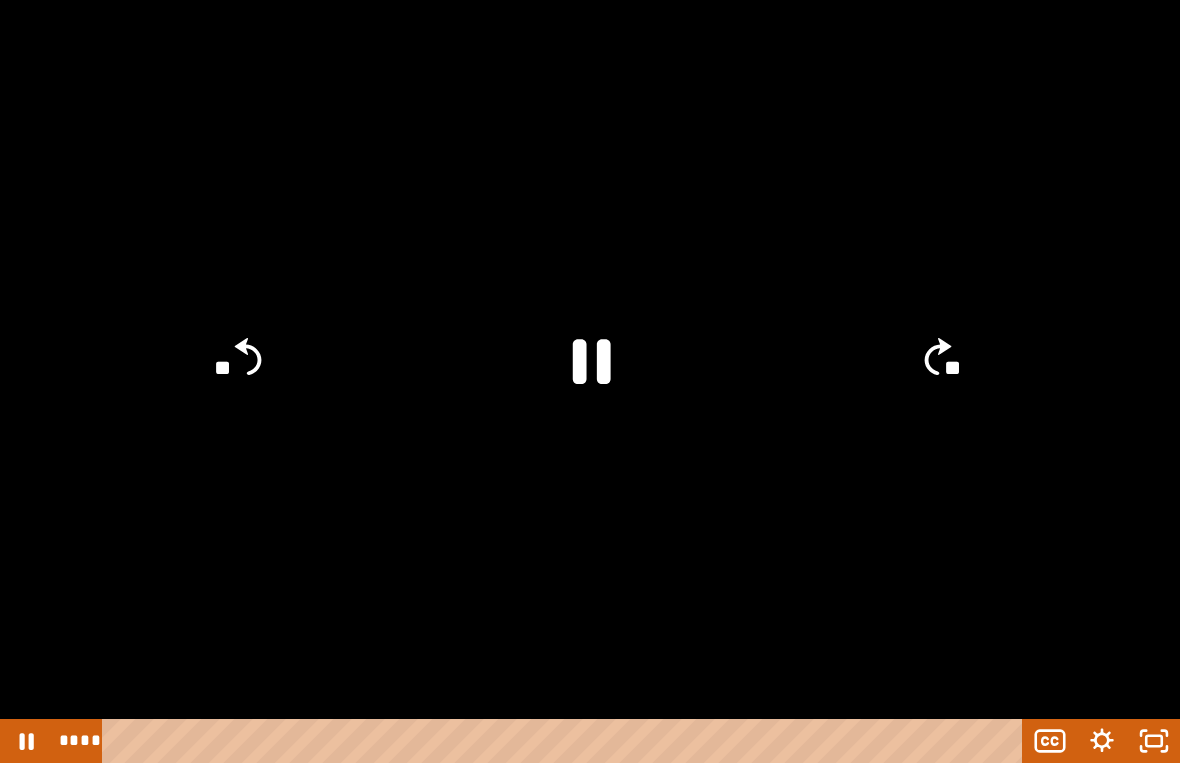 click on "**" 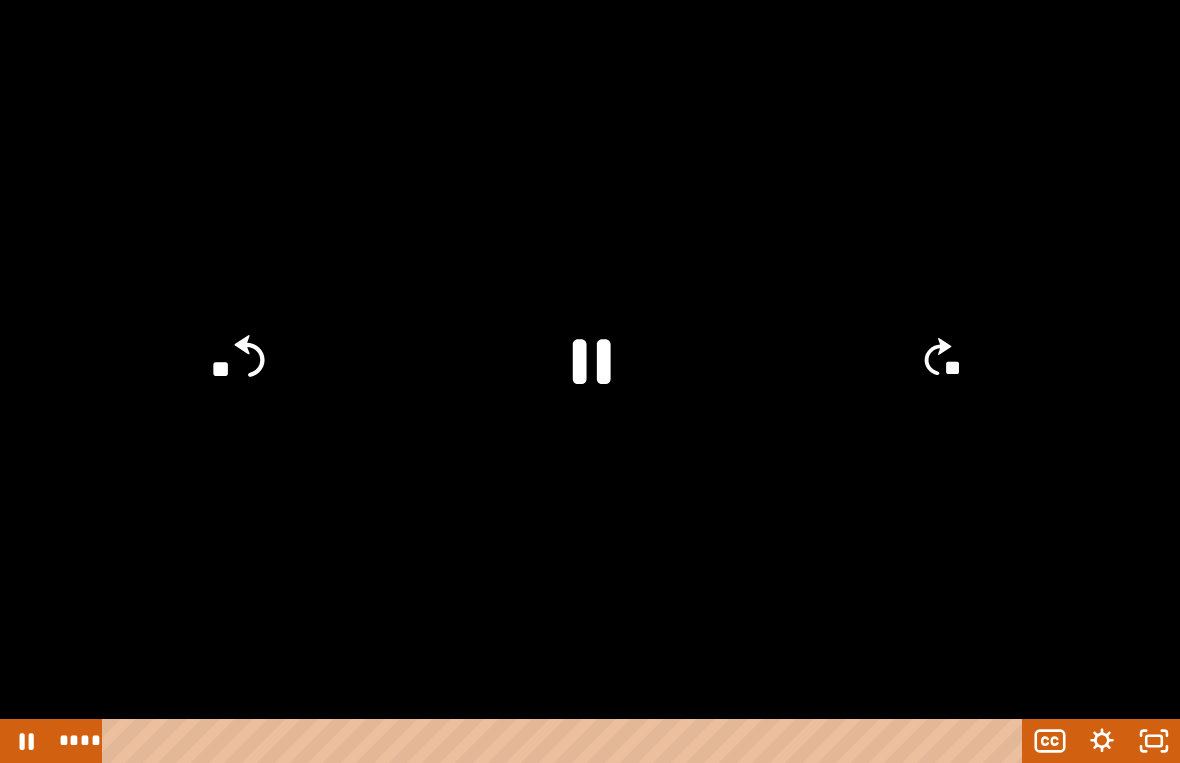 click on "**" 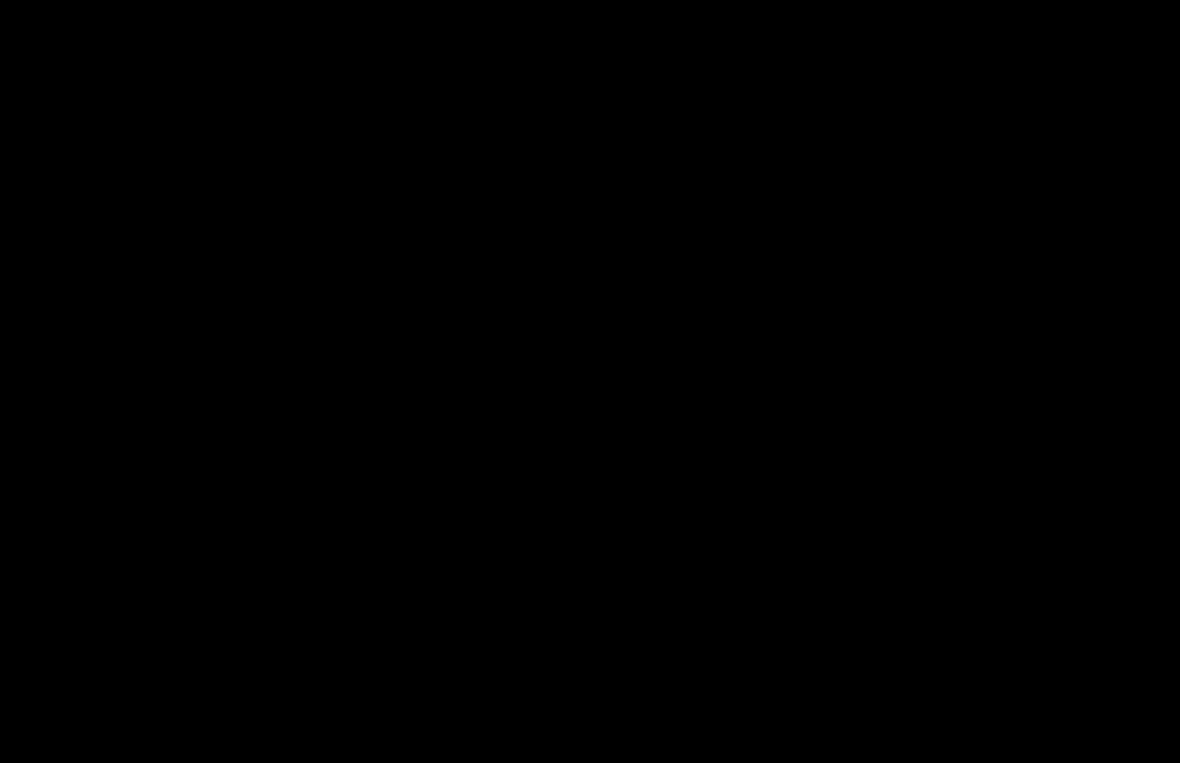 click at bounding box center (590, 381) 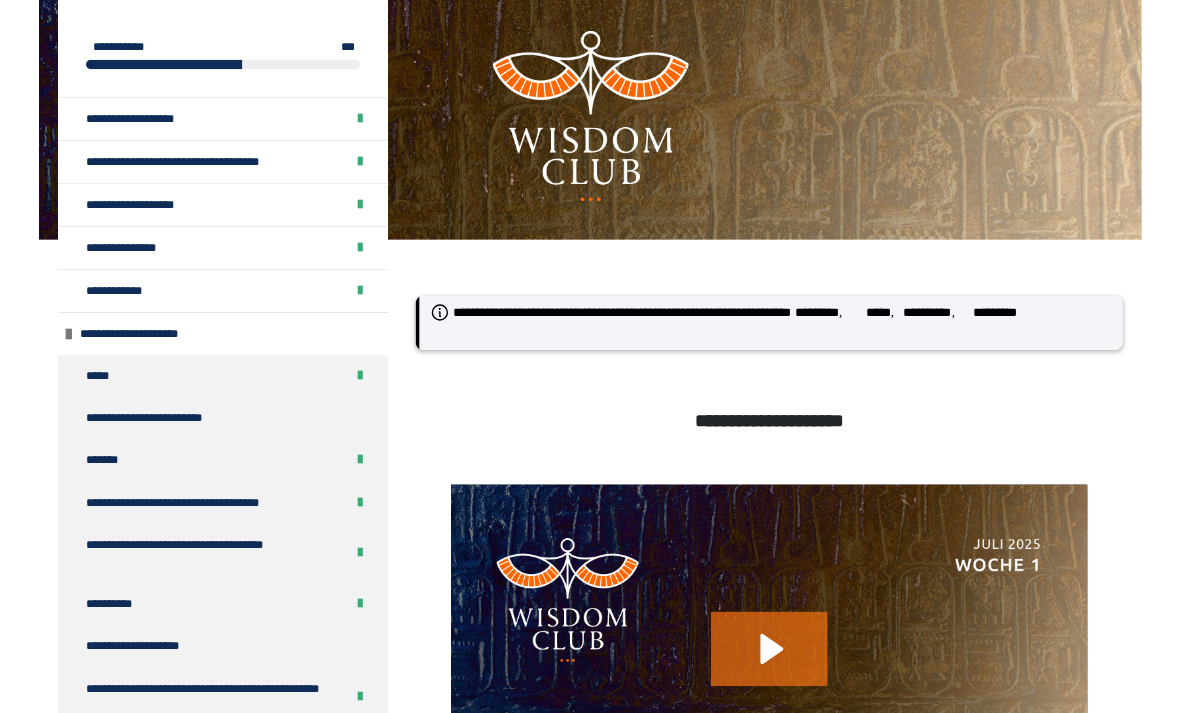 scroll, scrollTop: 2708, scrollLeft: 0, axis: vertical 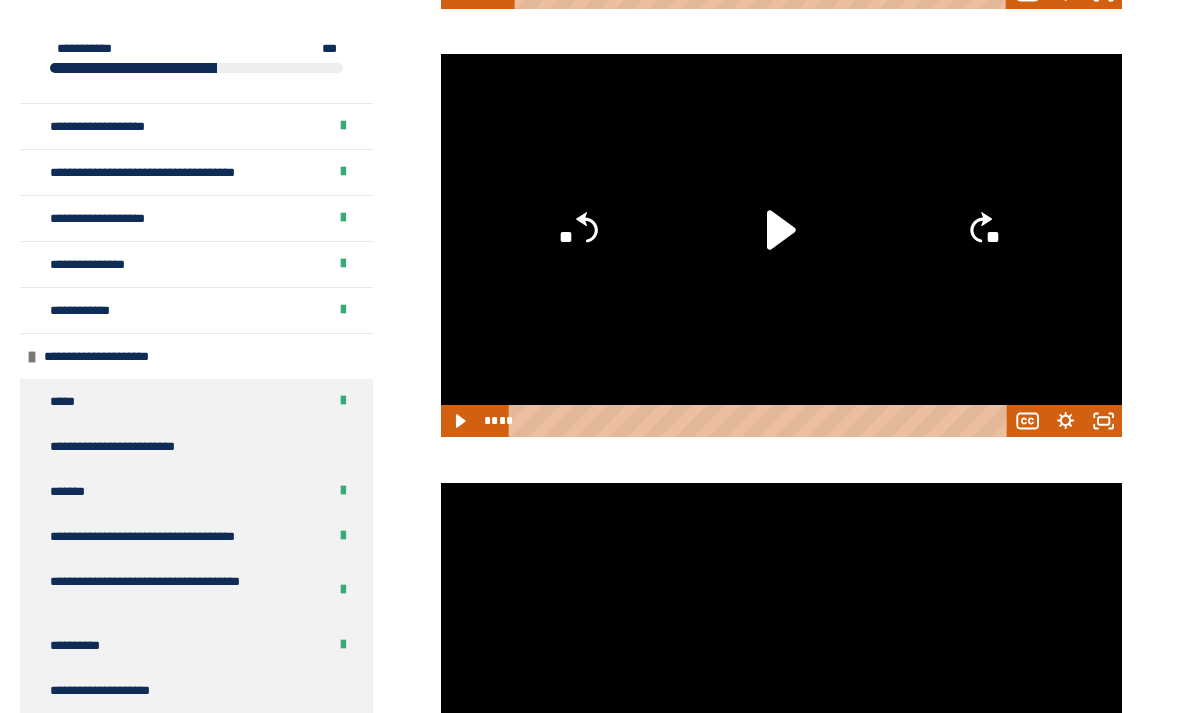 click on "**********" at bounding box center [781, 246] 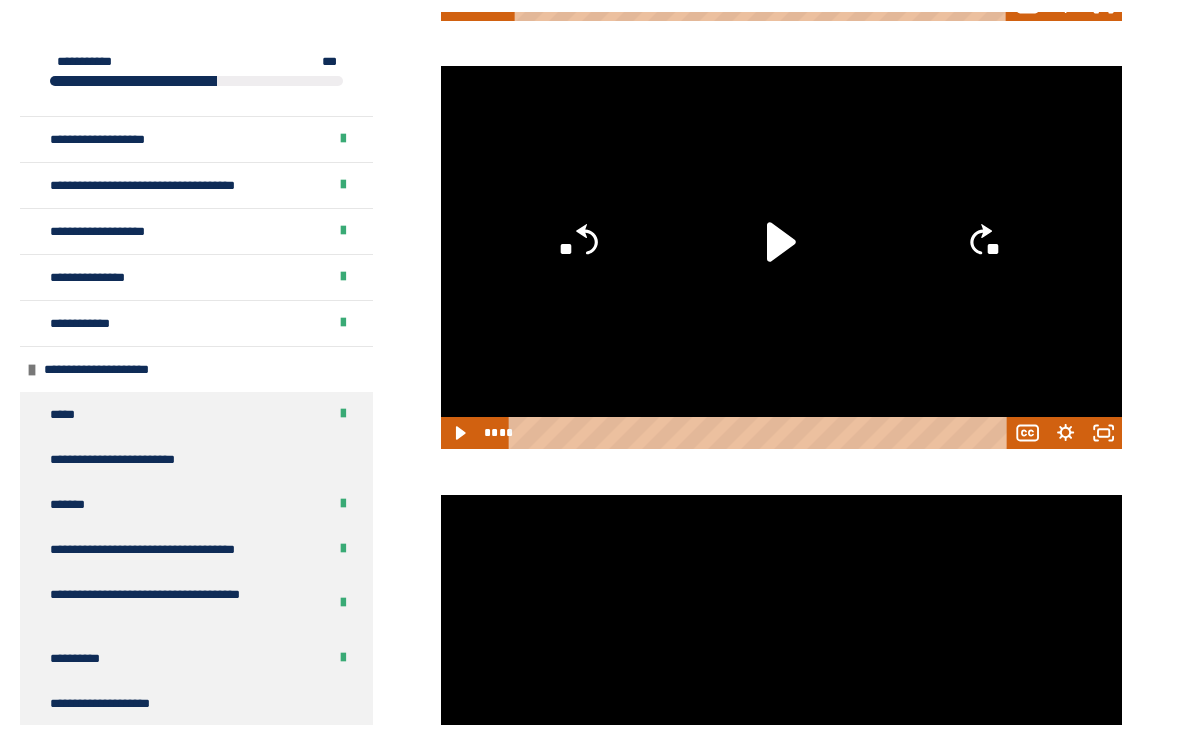 scroll, scrollTop: 2394, scrollLeft: 0, axis: vertical 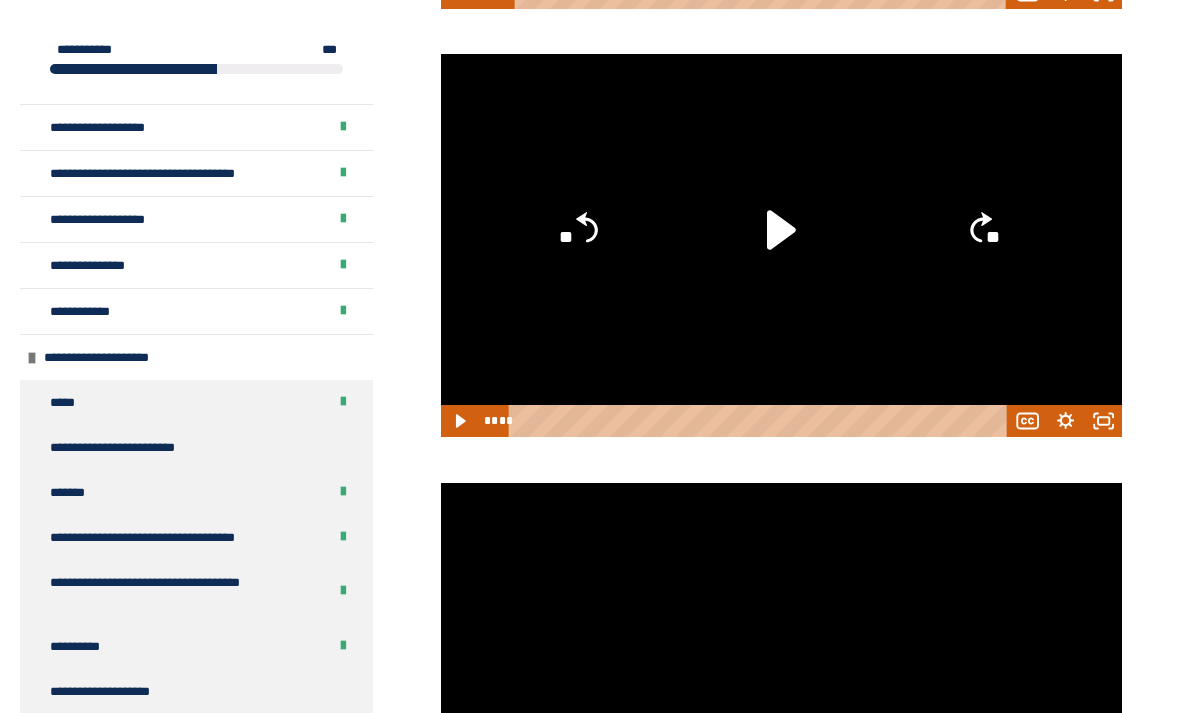 click at bounding box center [781, 245] 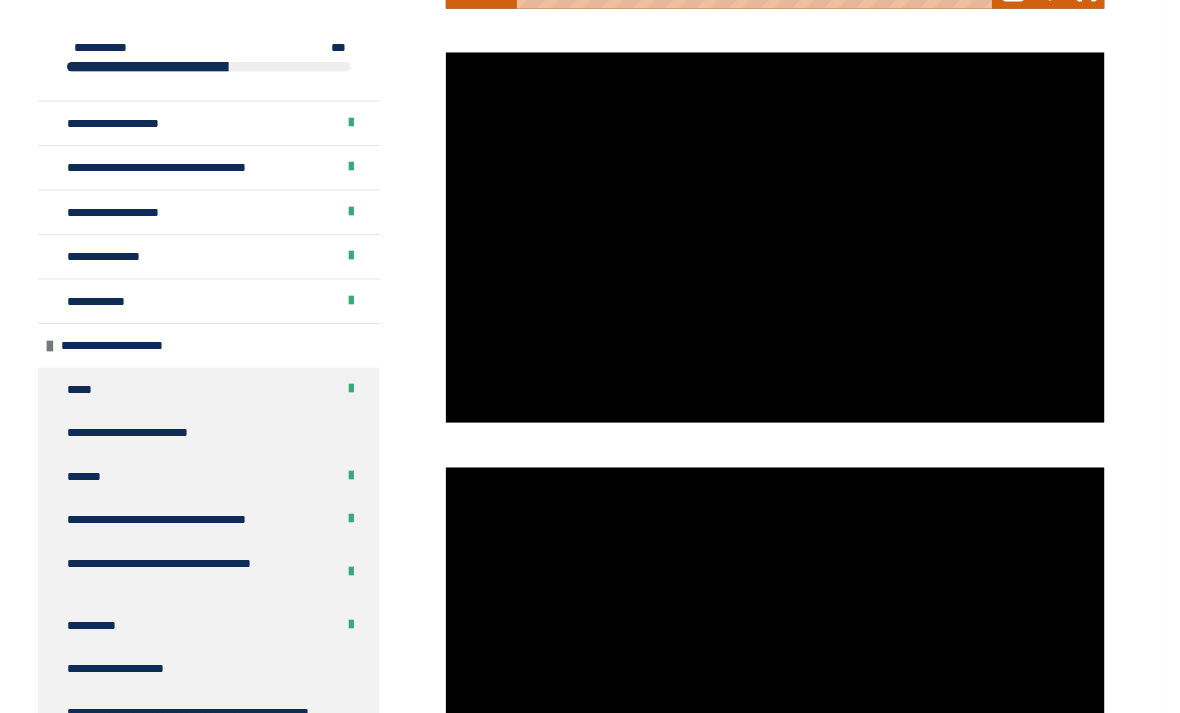 scroll, scrollTop: 0, scrollLeft: 0, axis: both 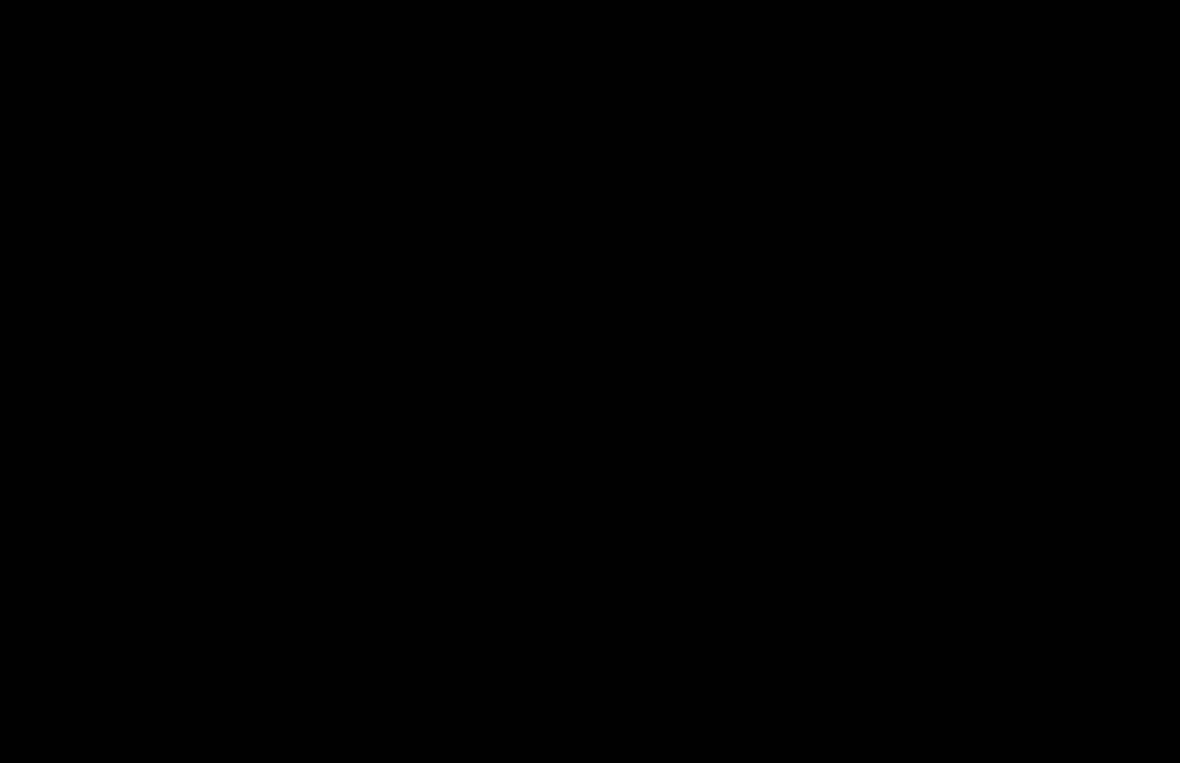 click at bounding box center [590, 381] 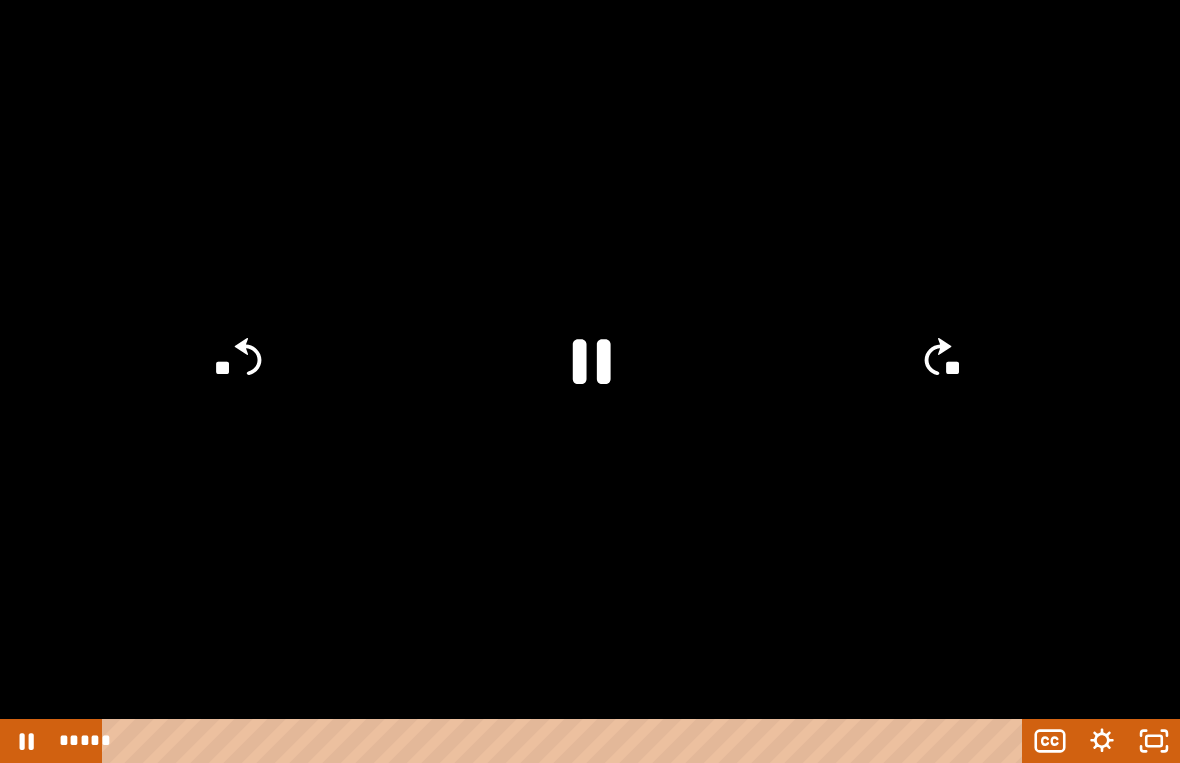 click on "**" 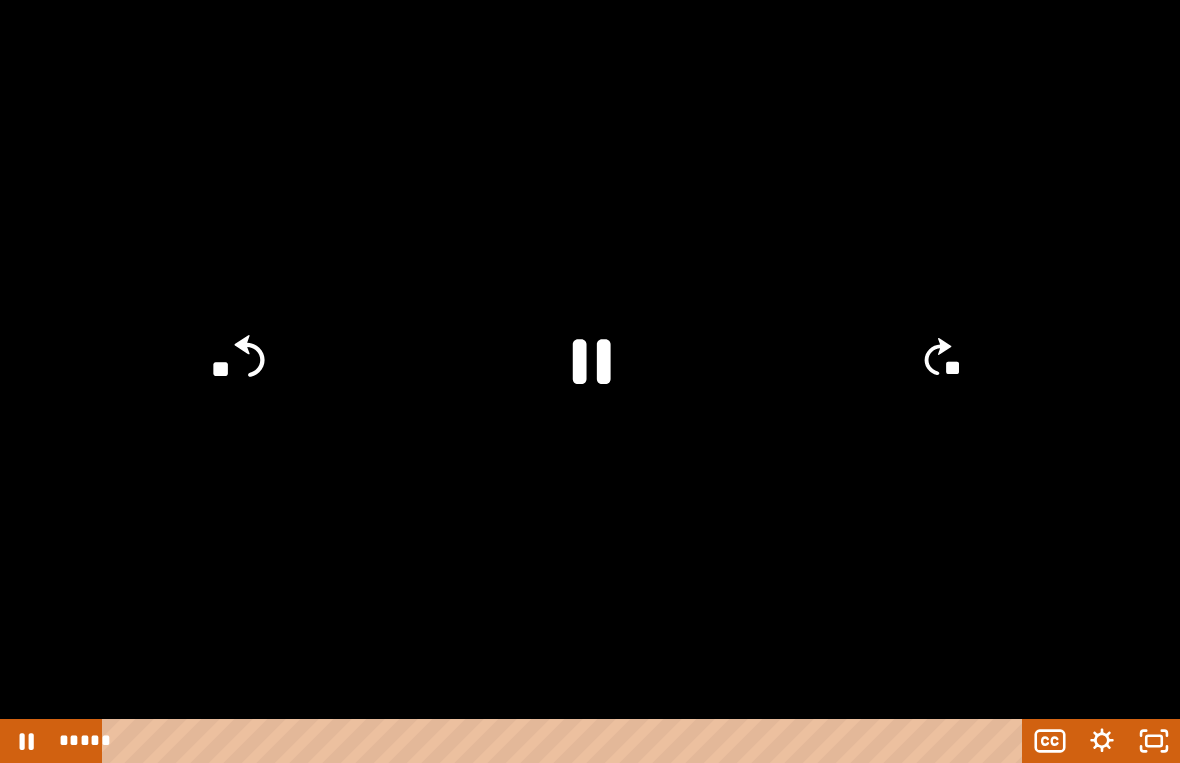 click on "**" 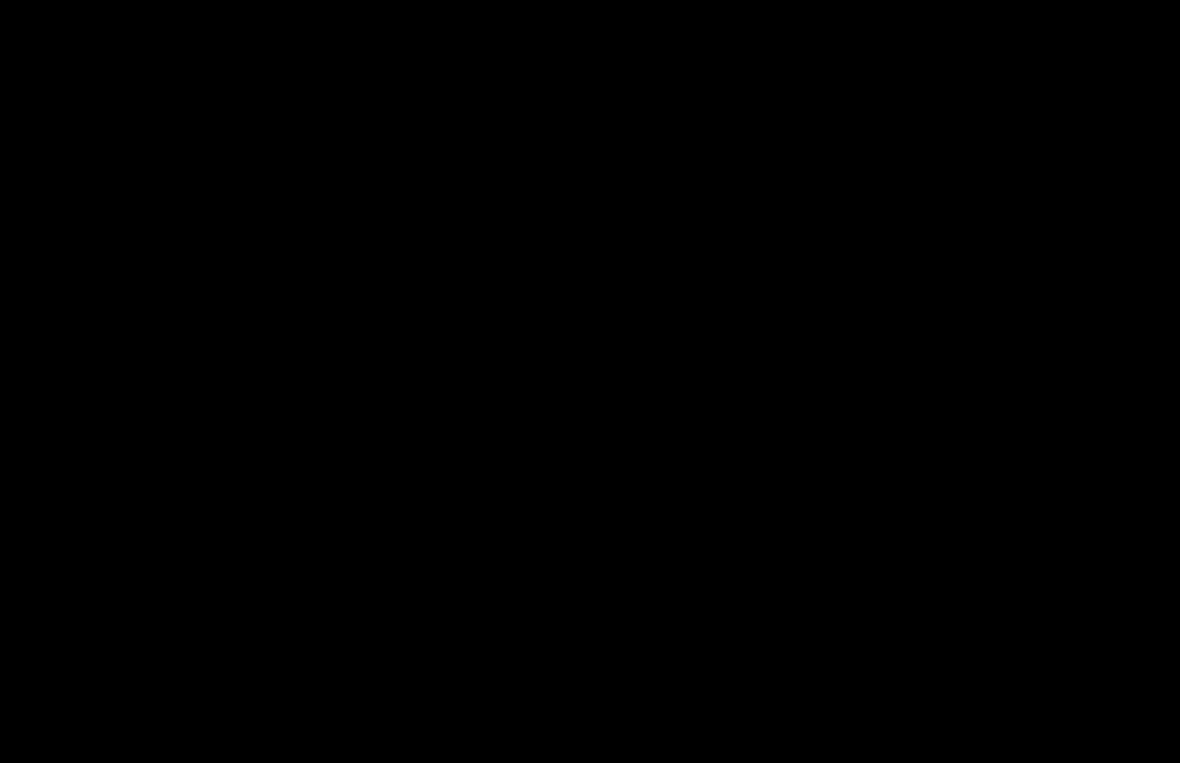click at bounding box center (590, 381) 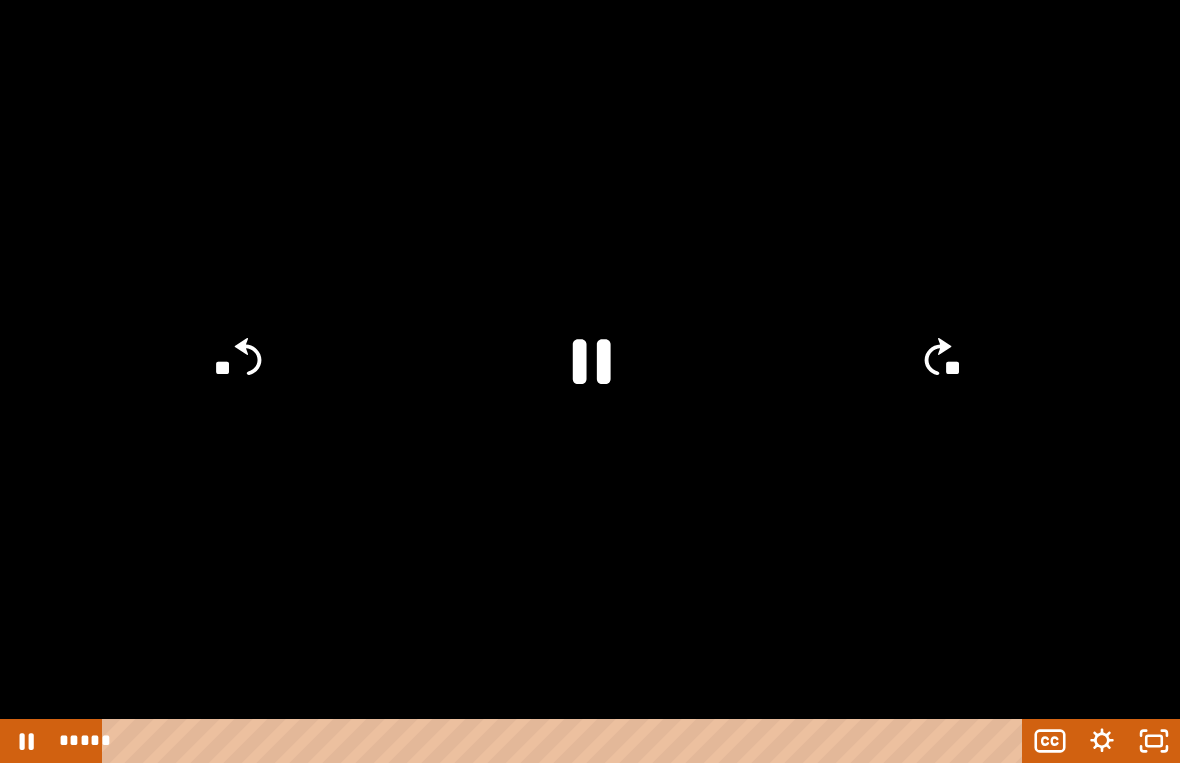 click at bounding box center (590, 381) 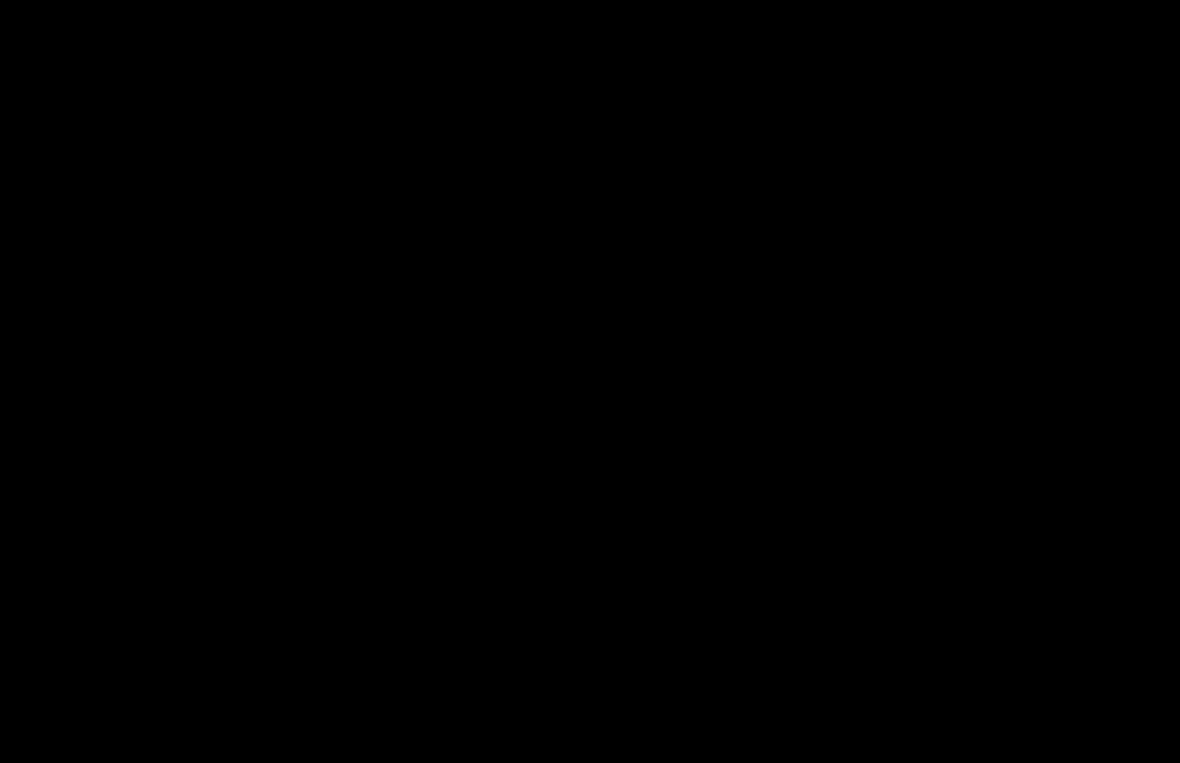 click at bounding box center (590, 381) 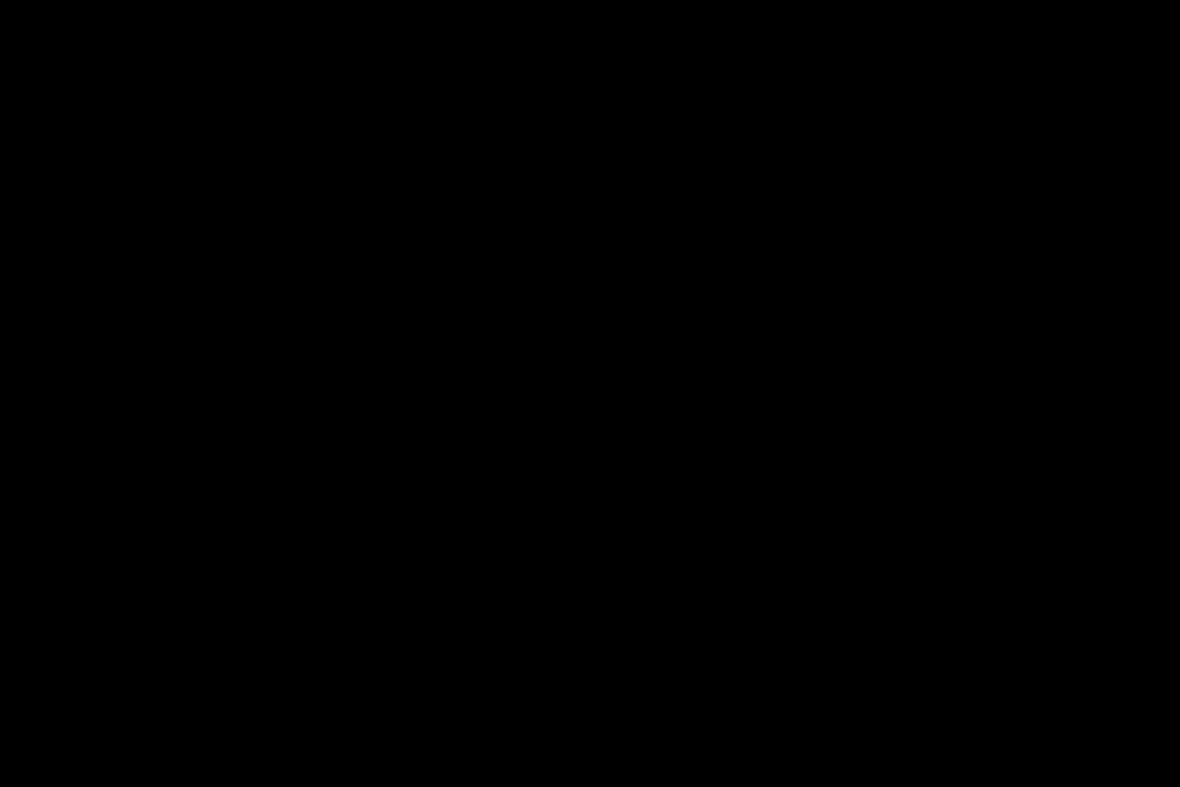 click at bounding box center (590, 393) 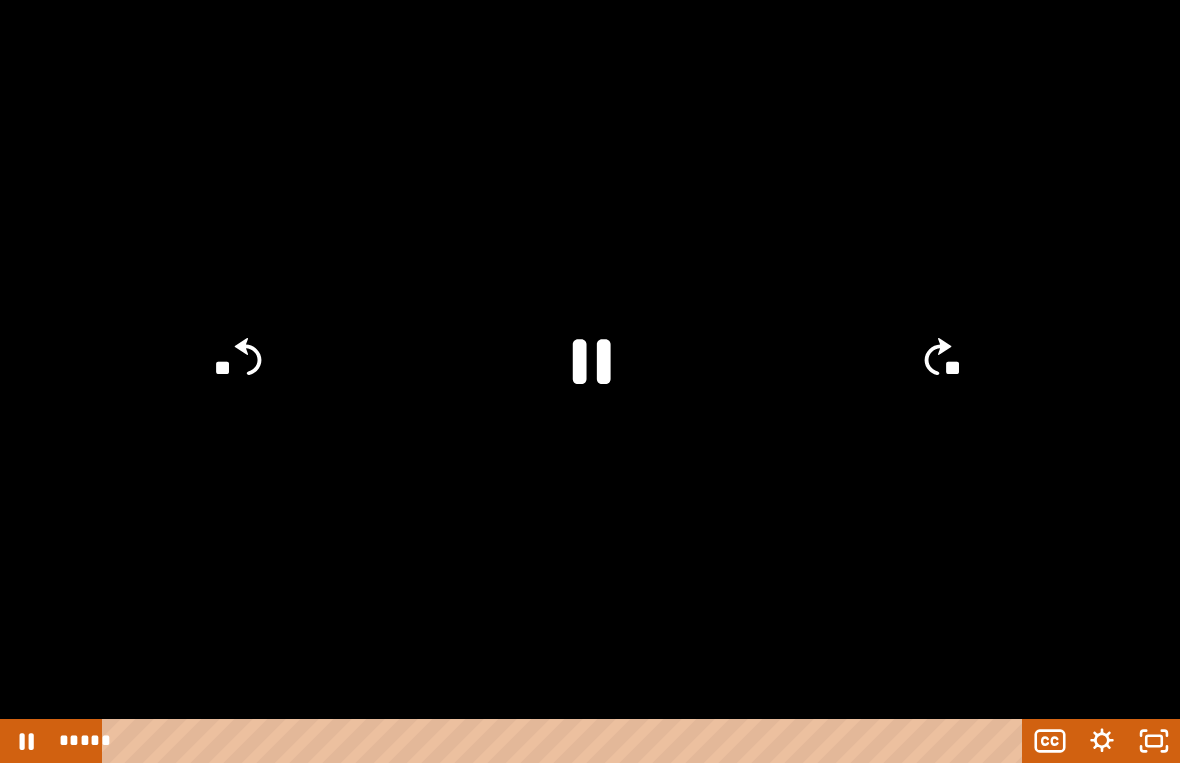 click on "**" 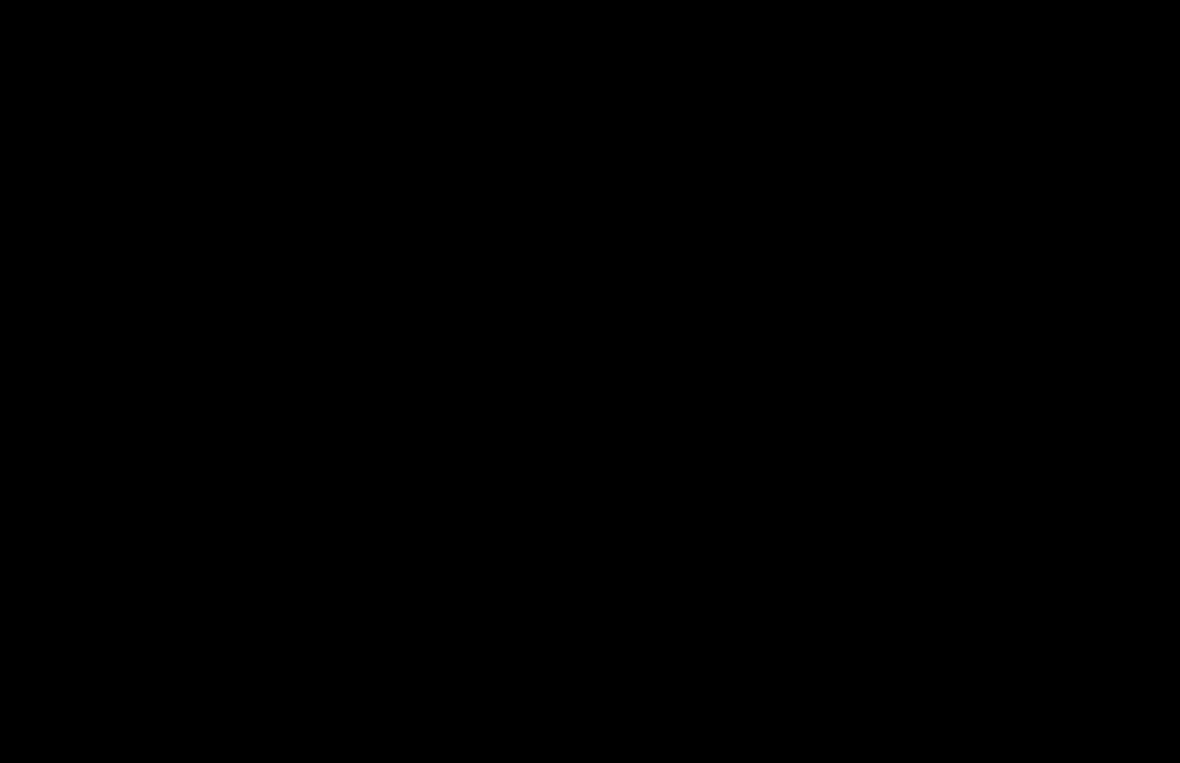 click at bounding box center (590, 381) 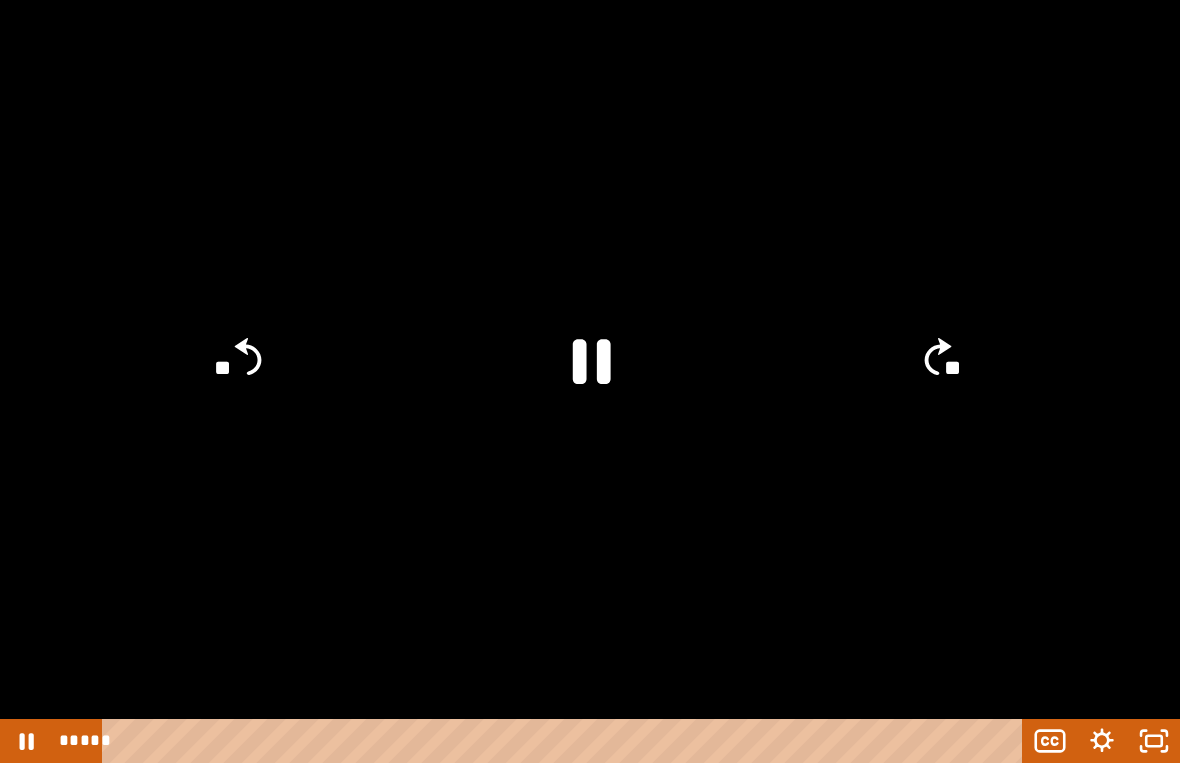 click at bounding box center (590, 381) 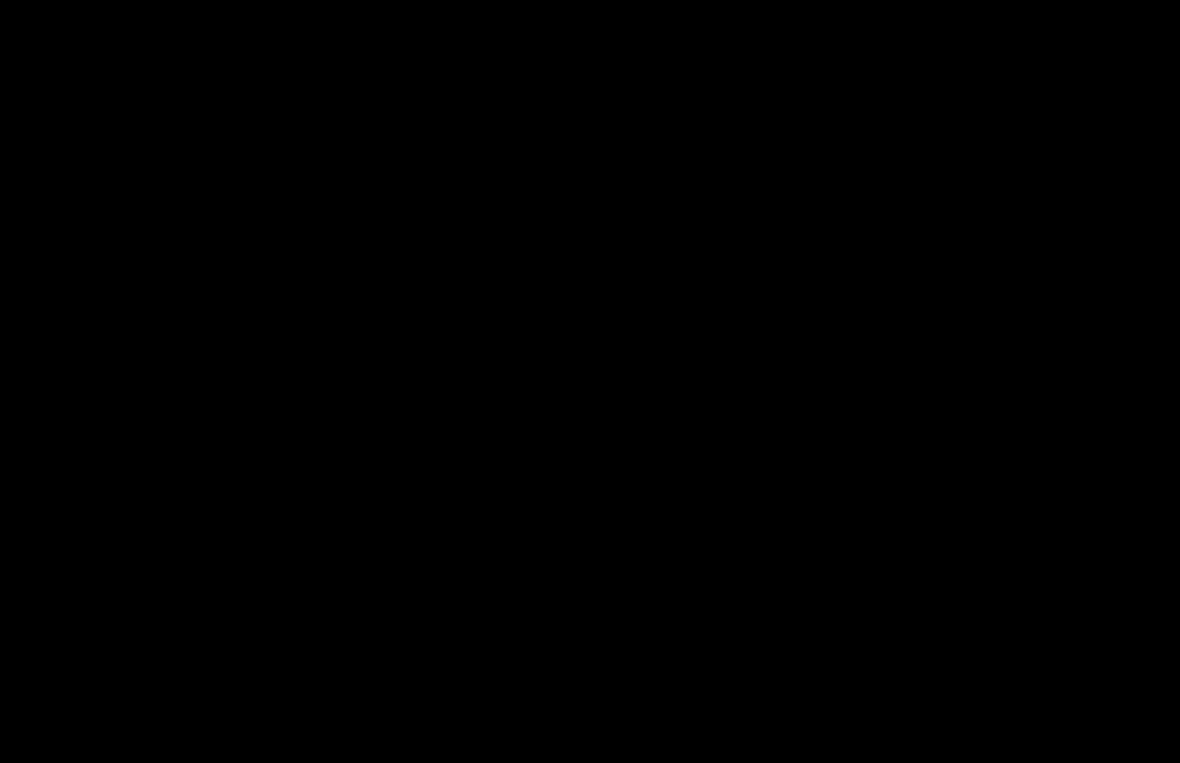 click at bounding box center [590, 381] 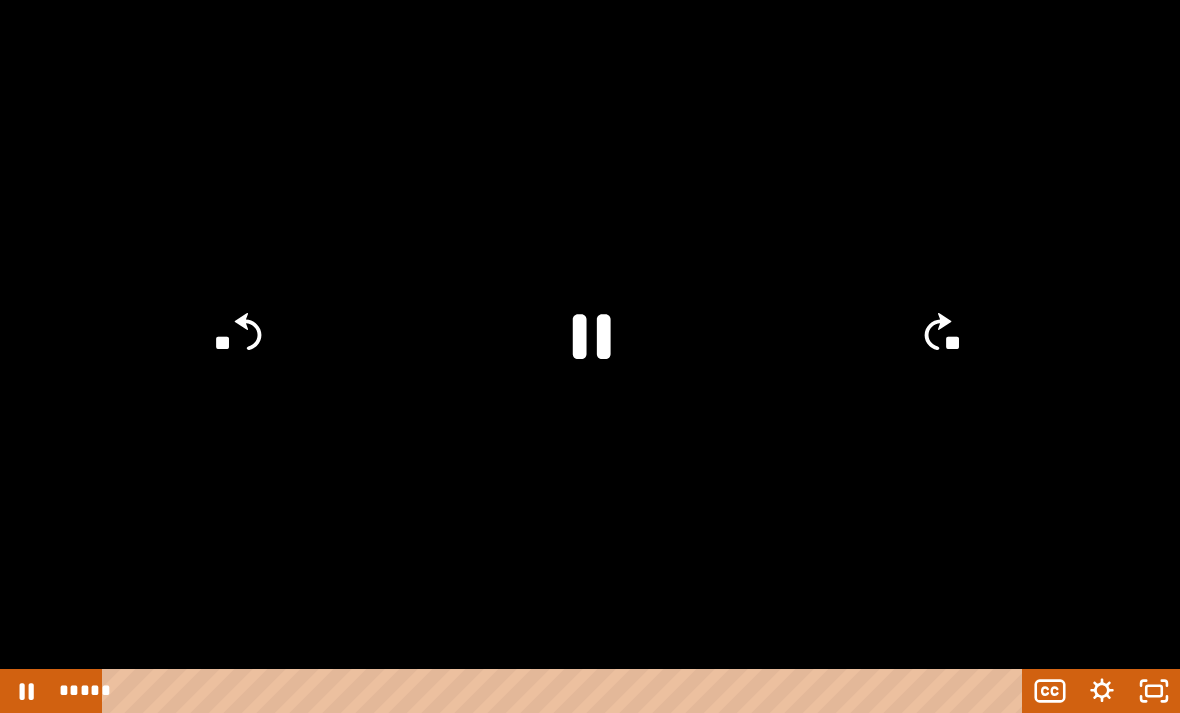 scroll, scrollTop: 2708, scrollLeft: 0, axis: vertical 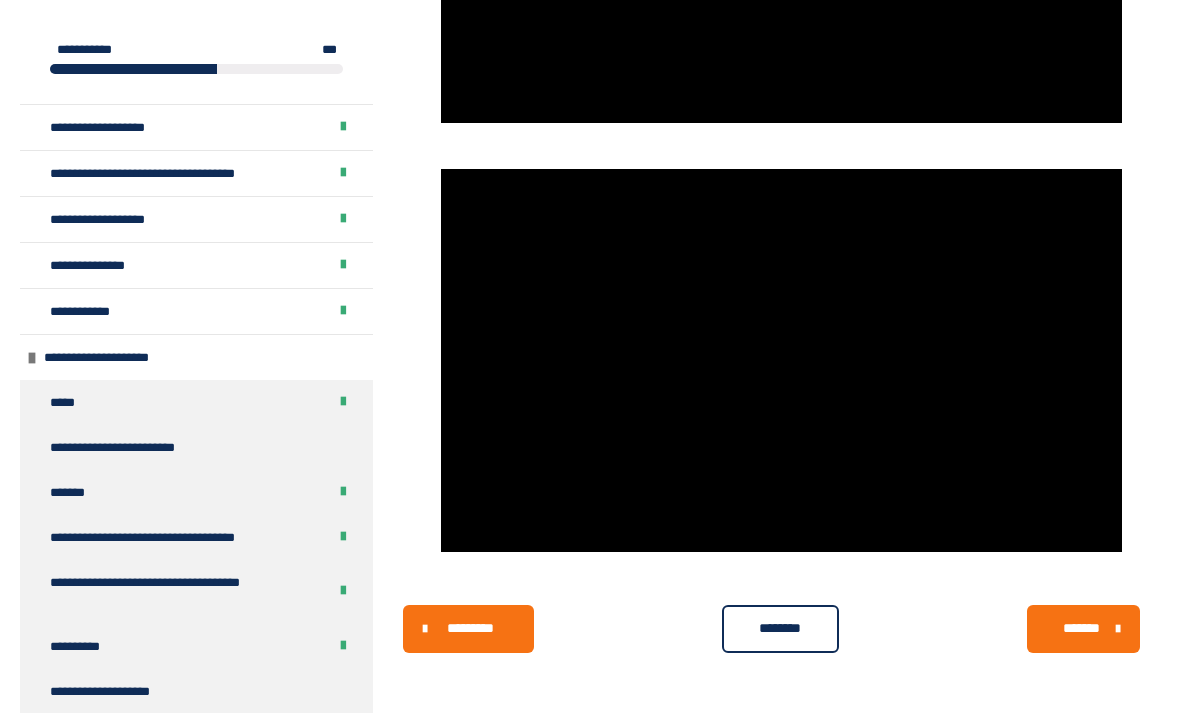 click on "********" at bounding box center [780, 628] 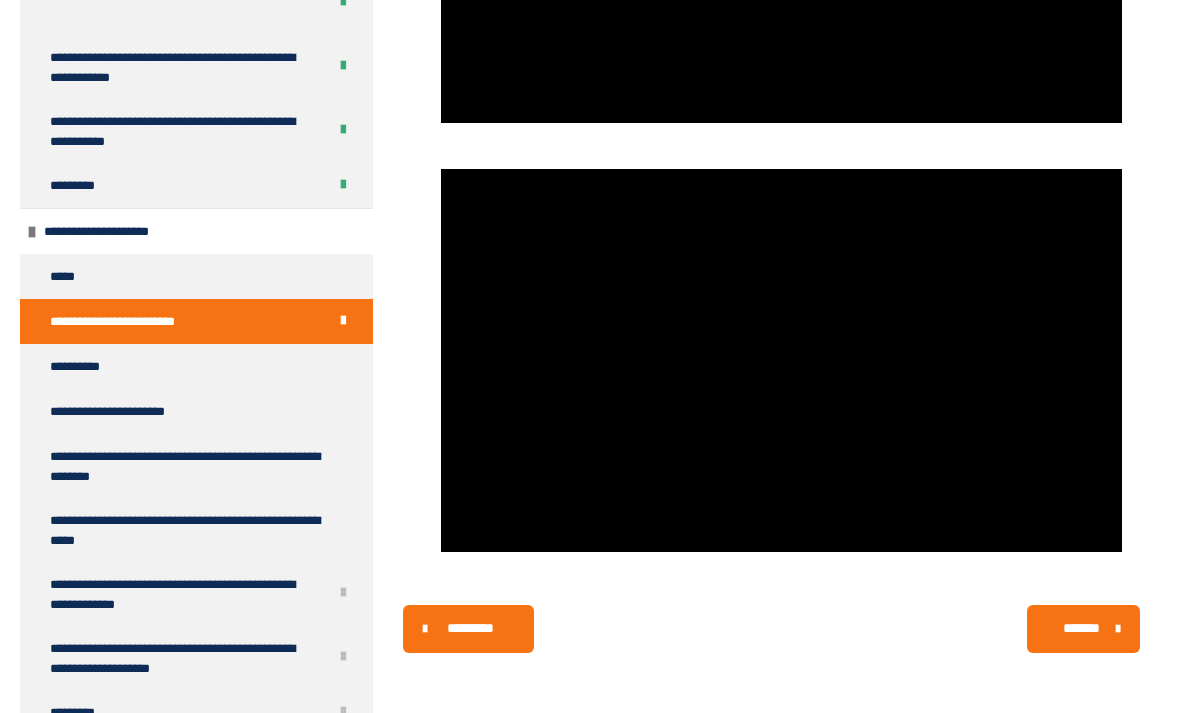 scroll, scrollTop: 808, scrollLeft: 0, axis: vertical 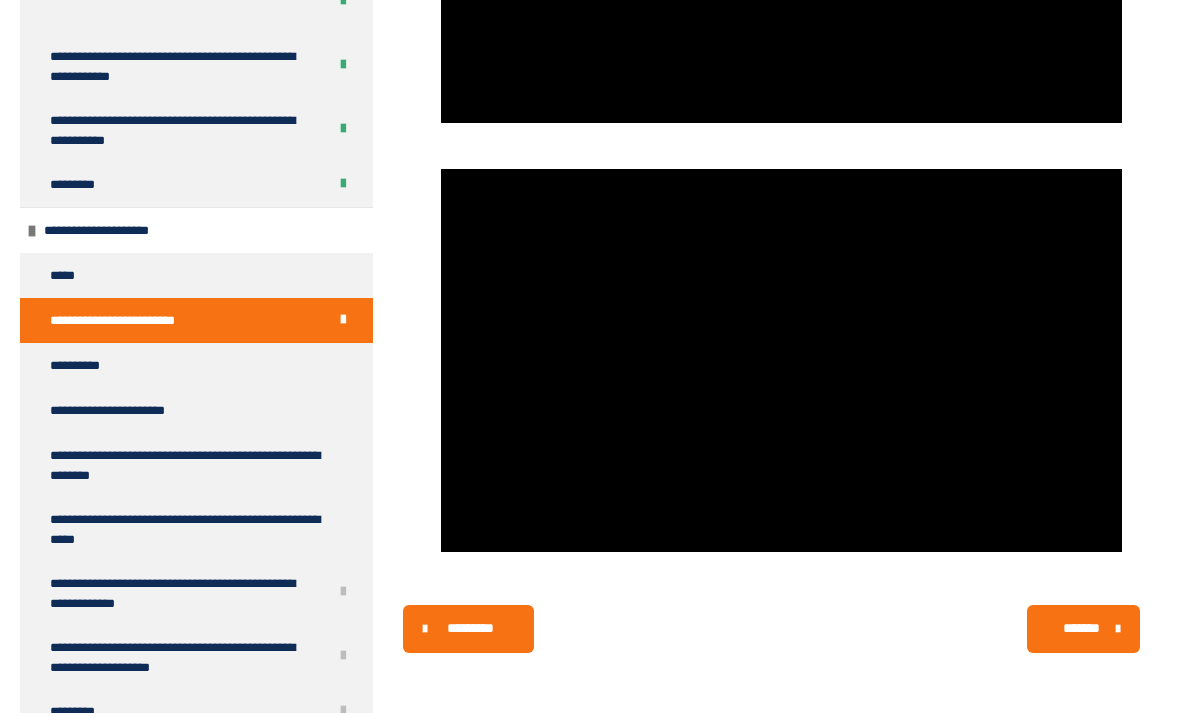 click on "**********" at bounding box center (196, 365) 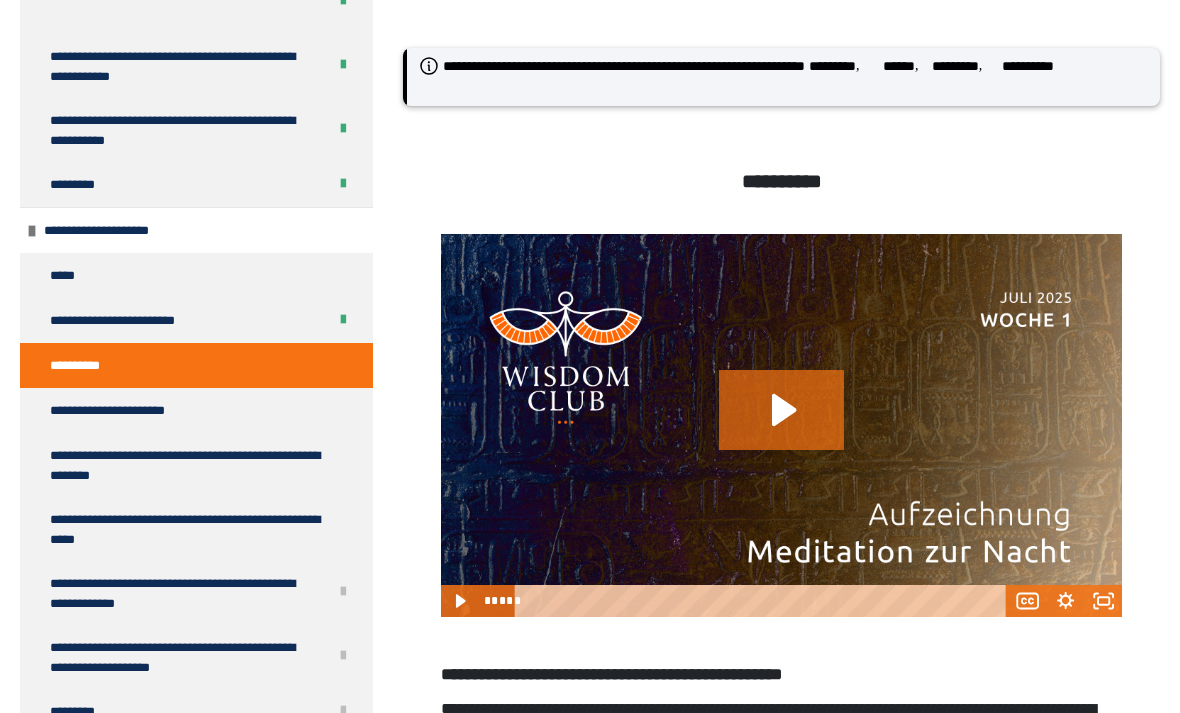 scroll, scrollTop: 364, scrollLeft: 0, axis: vertical 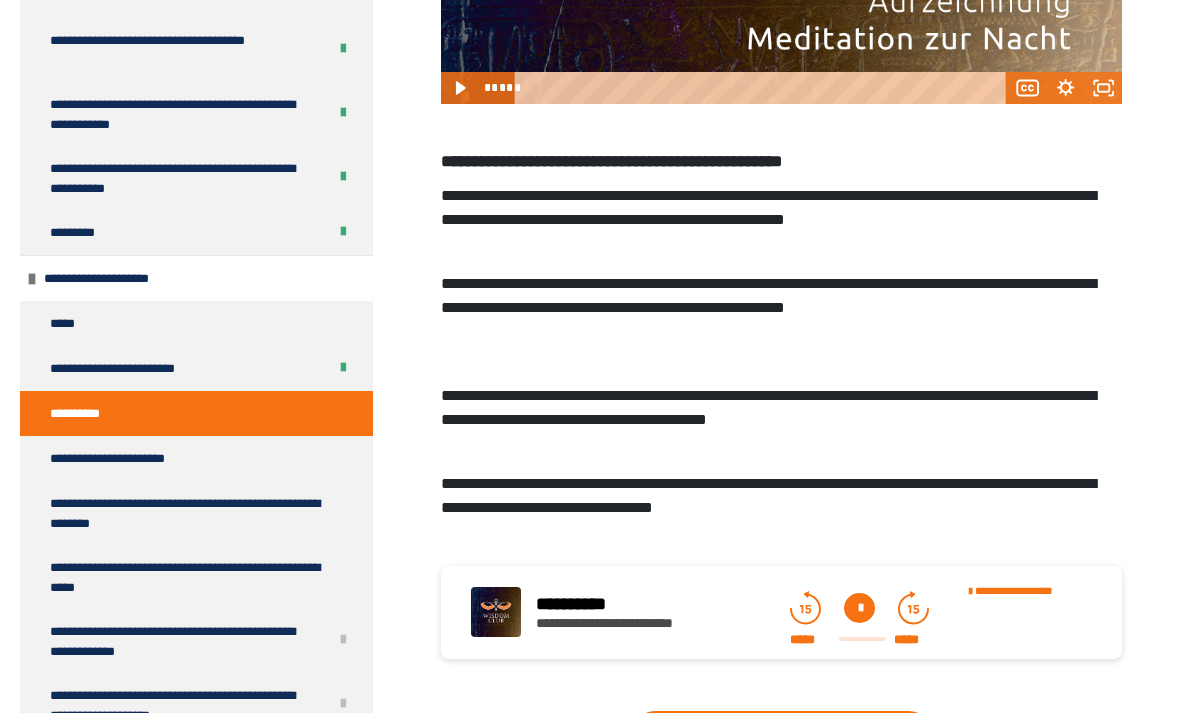 click on "**********" at bounding box center (196, 513) 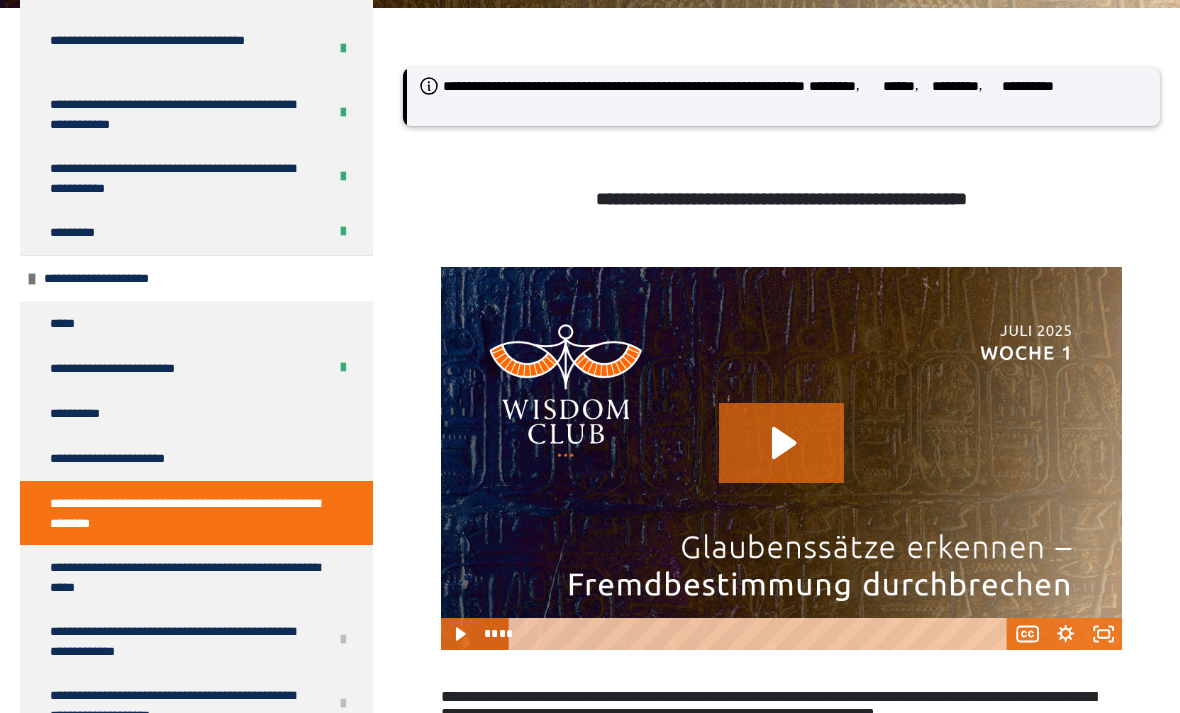 click on "**********" at bounding box center (131, 458) 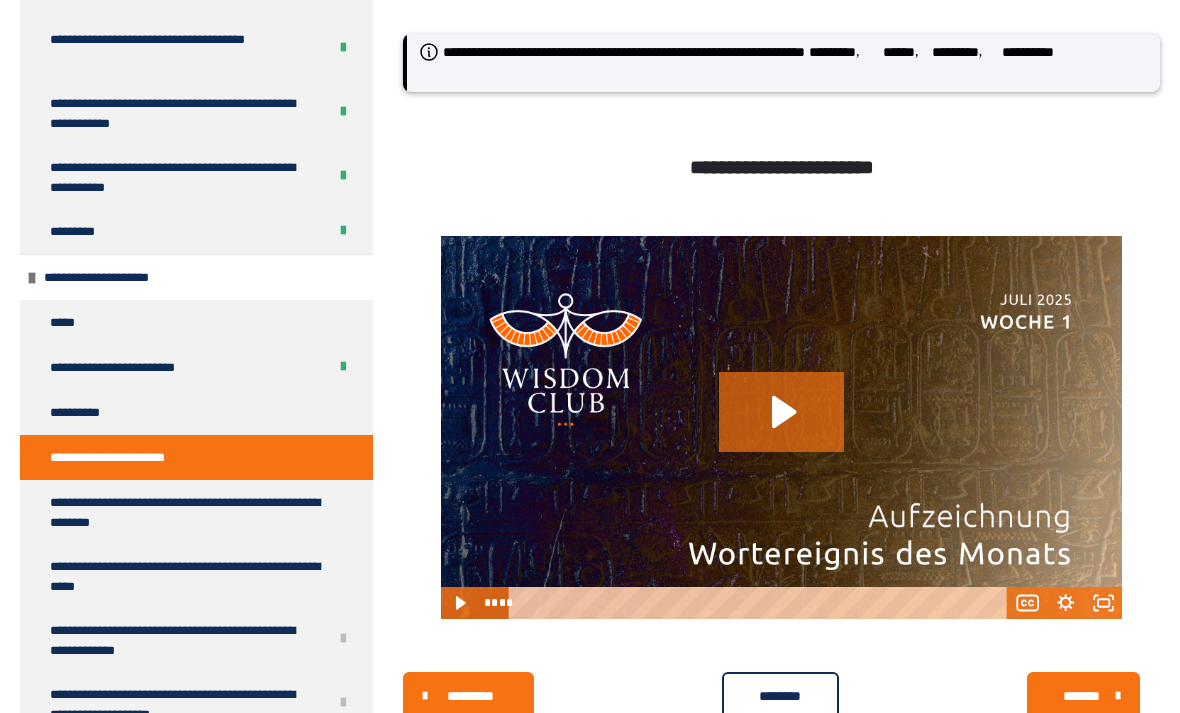 scroll, scrollTop: 206, scrollLeft: 0, axis: vertical 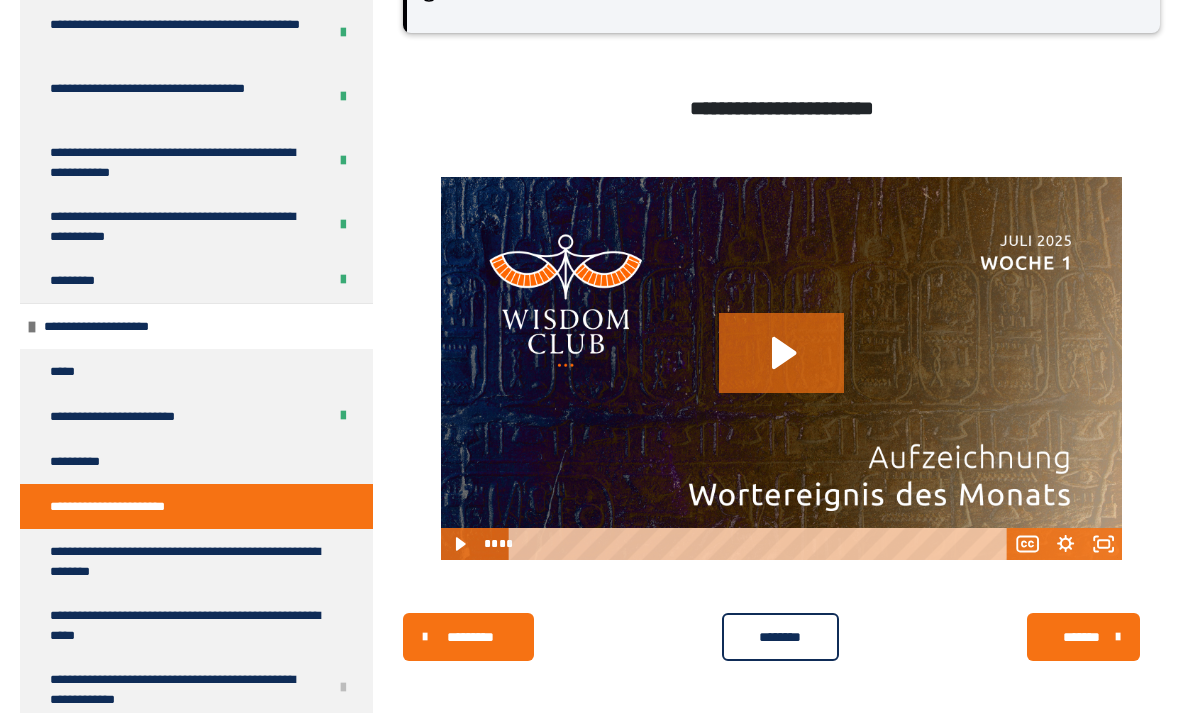 click on "**********" at bounding box center (188, 561) 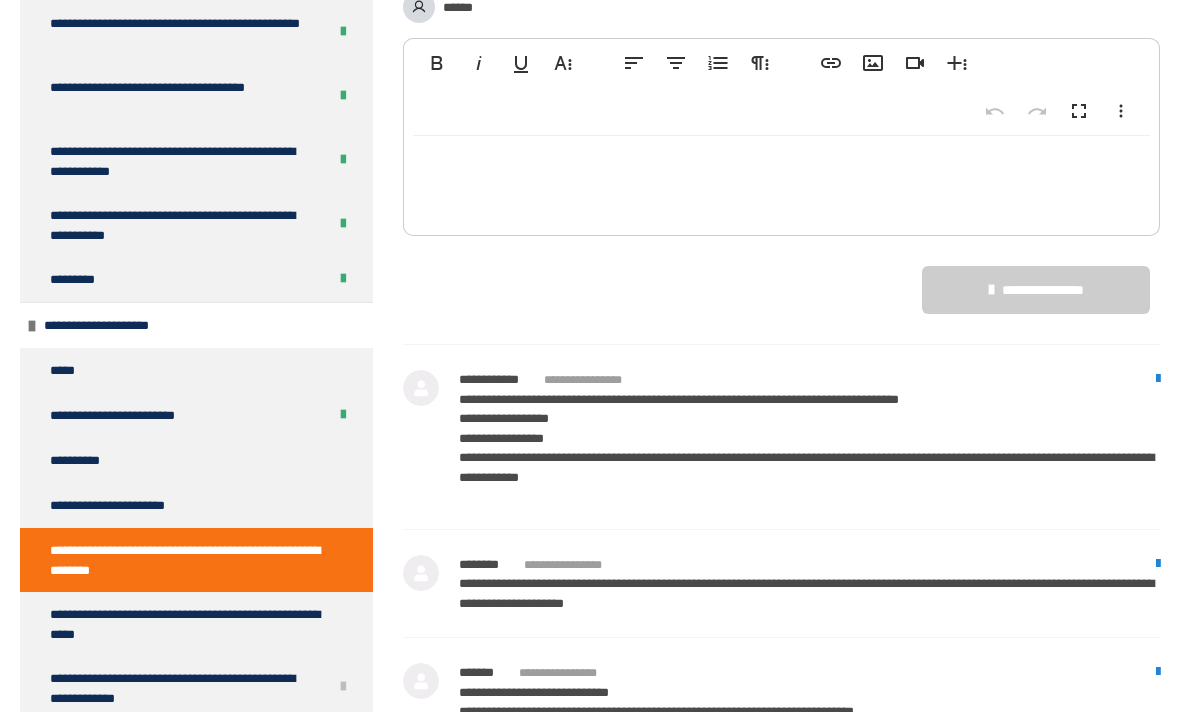 scroll, scrollTop: 1988, scrollLeft: 0, axis: vertical 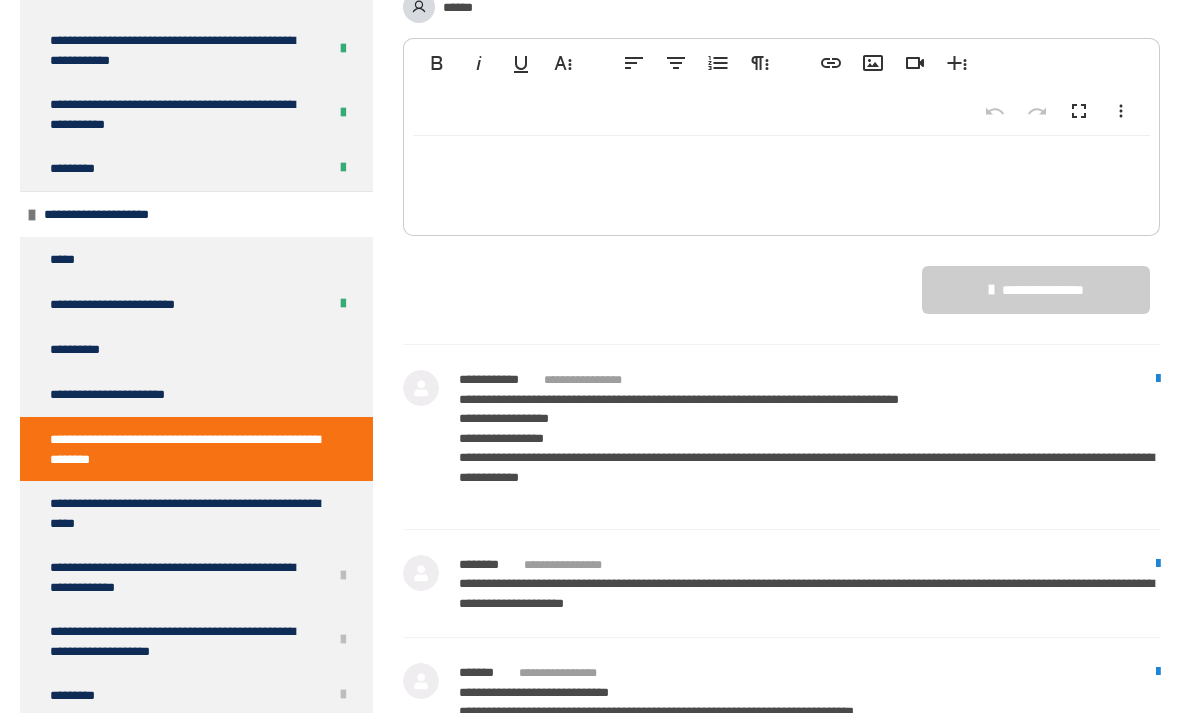 click on "**********" at bounding box center (188, 513) 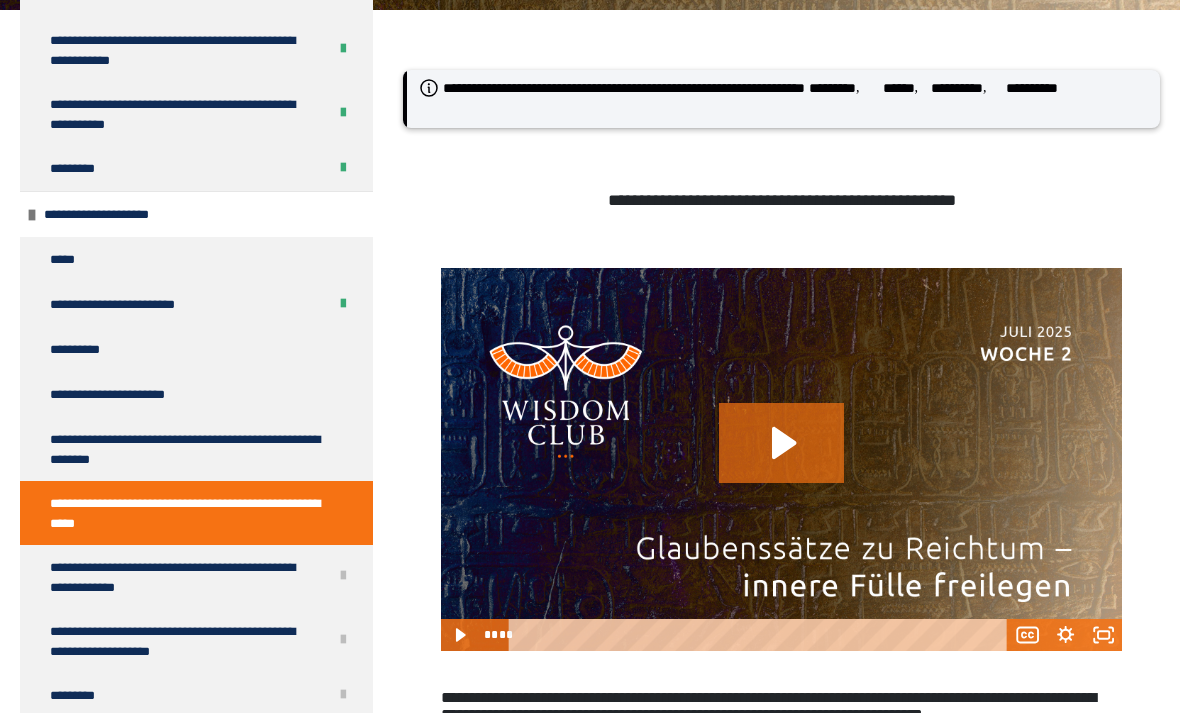 scroll, scrollTop: 376, scrollLeft: 0, axis: vertical 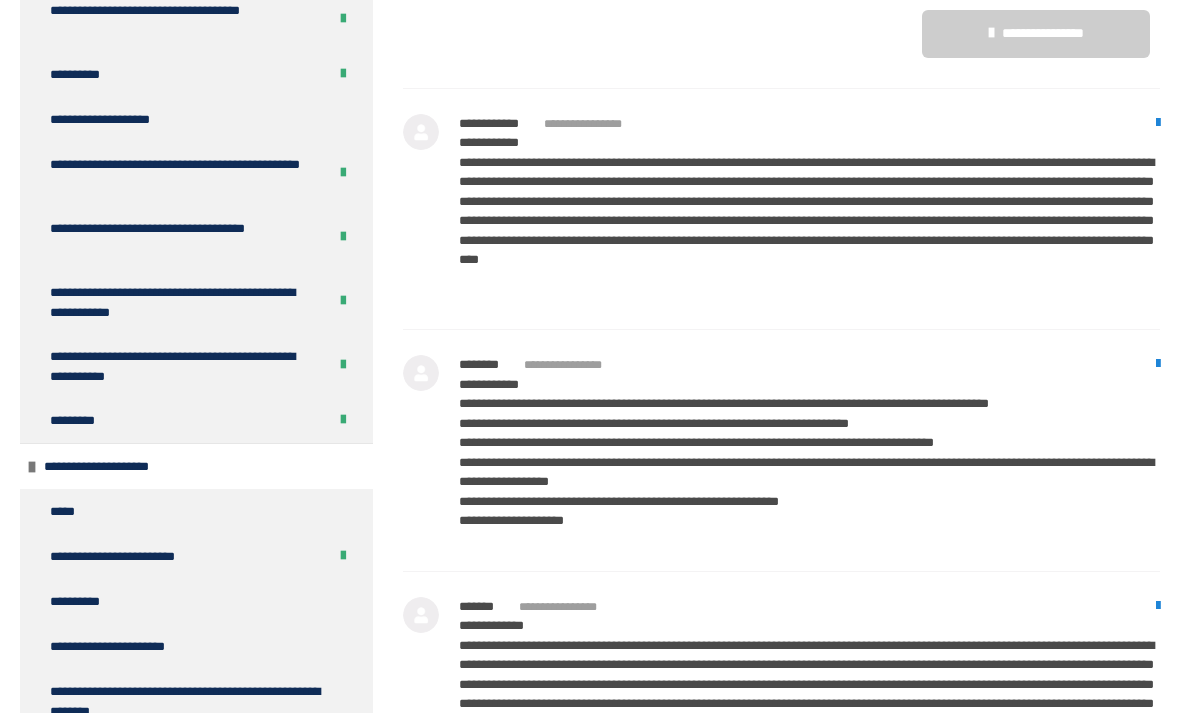 click on "**********" at bounding box center (196, 601) 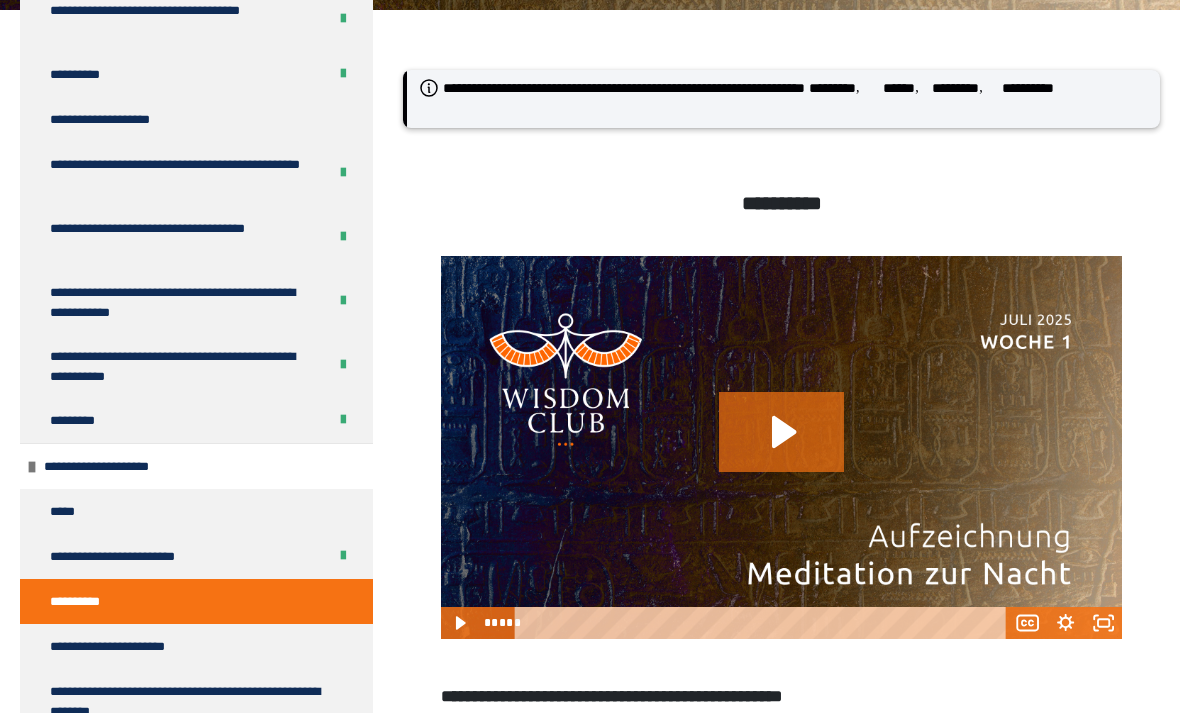 scroll, scrollTop: 97, scrollLeft: 0, axis: vertical 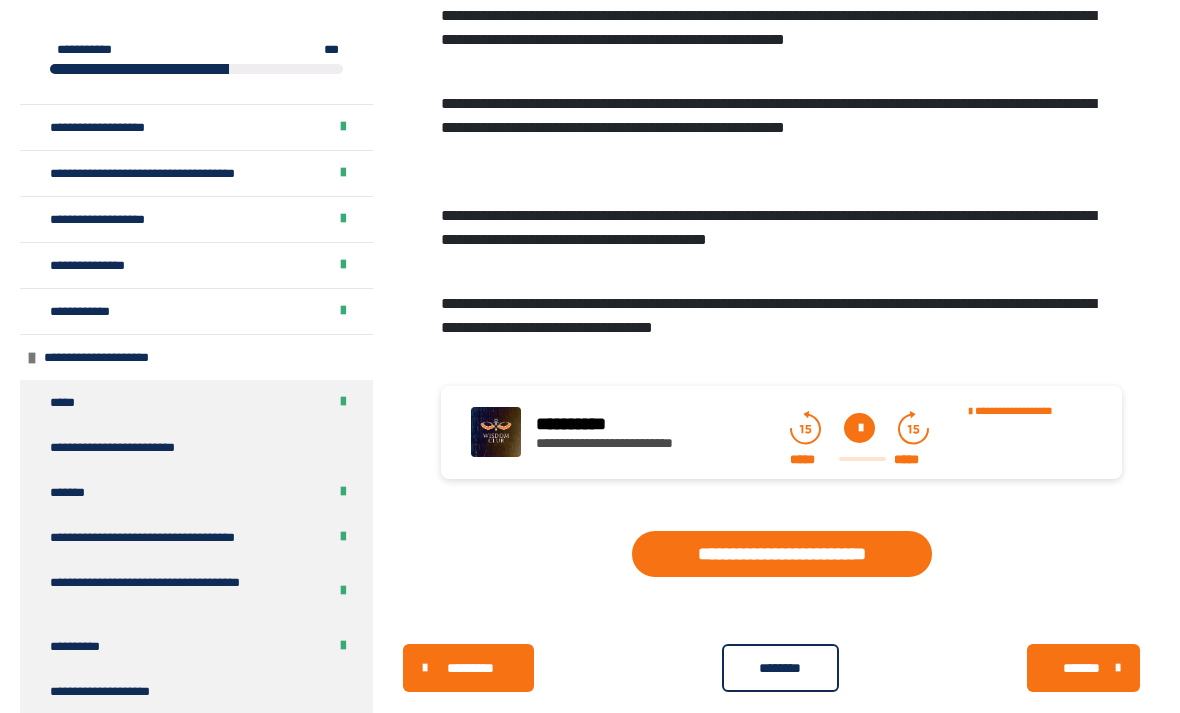 click on "**********" at bounding box center [782, 554] 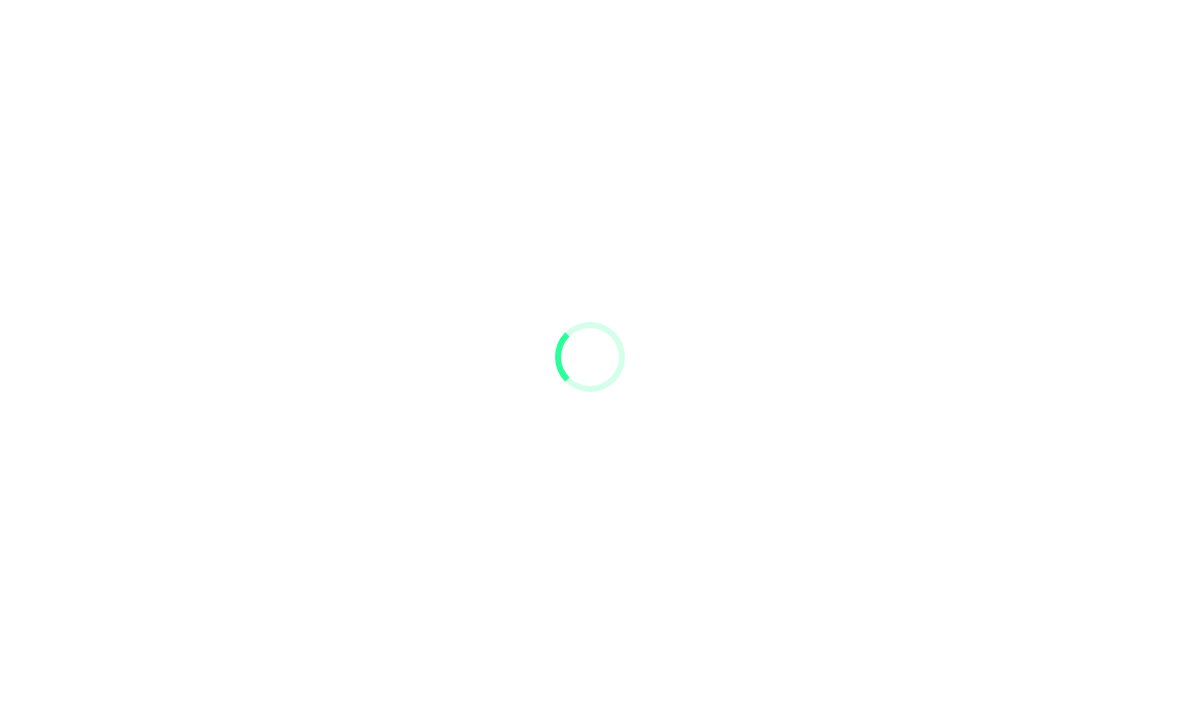 scroll, scrollTop: 64, scrollLeft: 0, axis: vertical 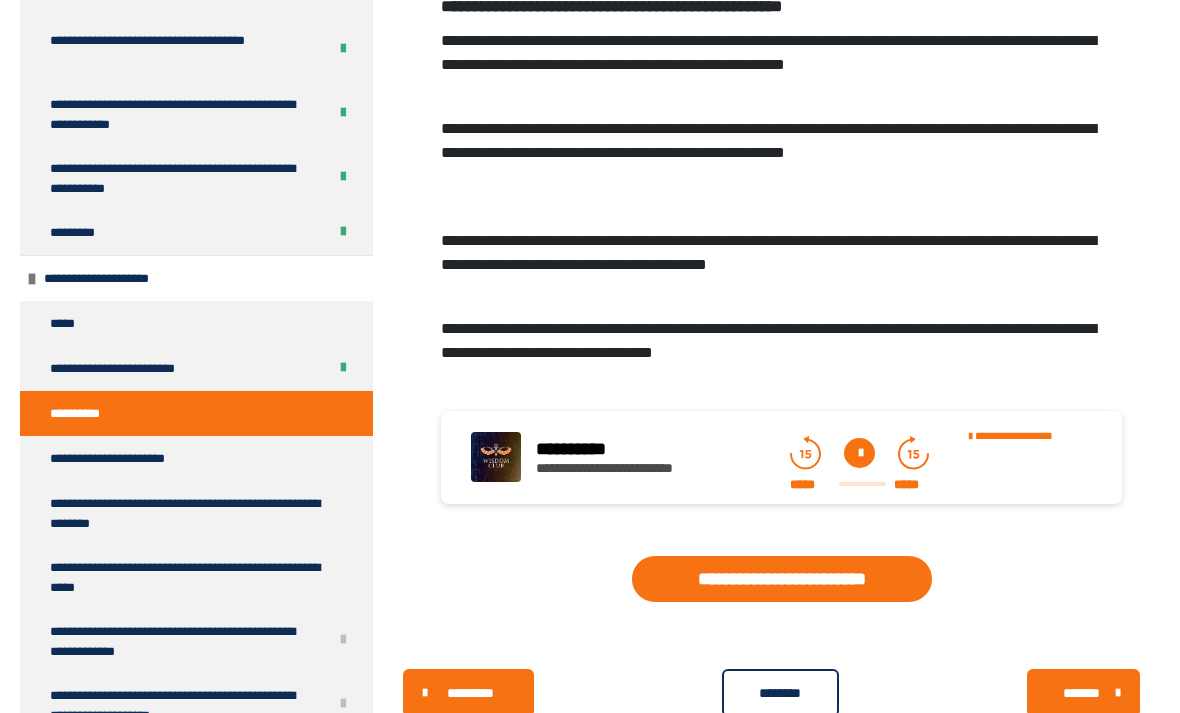 click at bounding box center [859, 453] 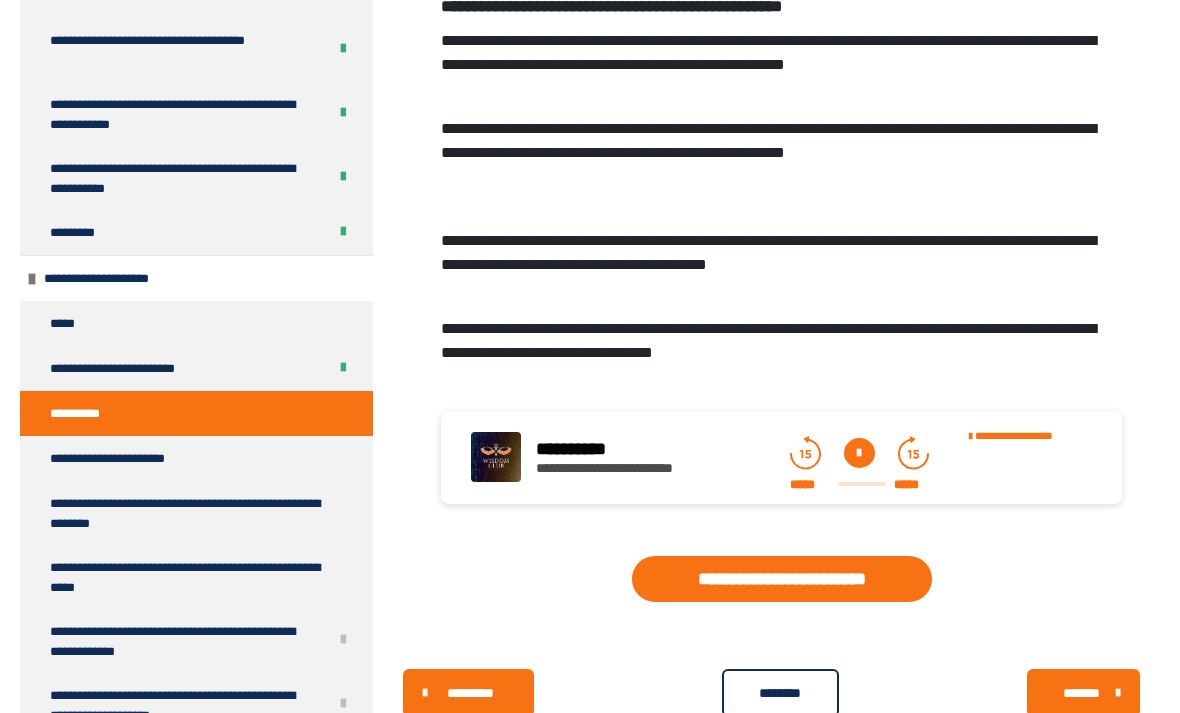 click at bounding box center (859, 453) 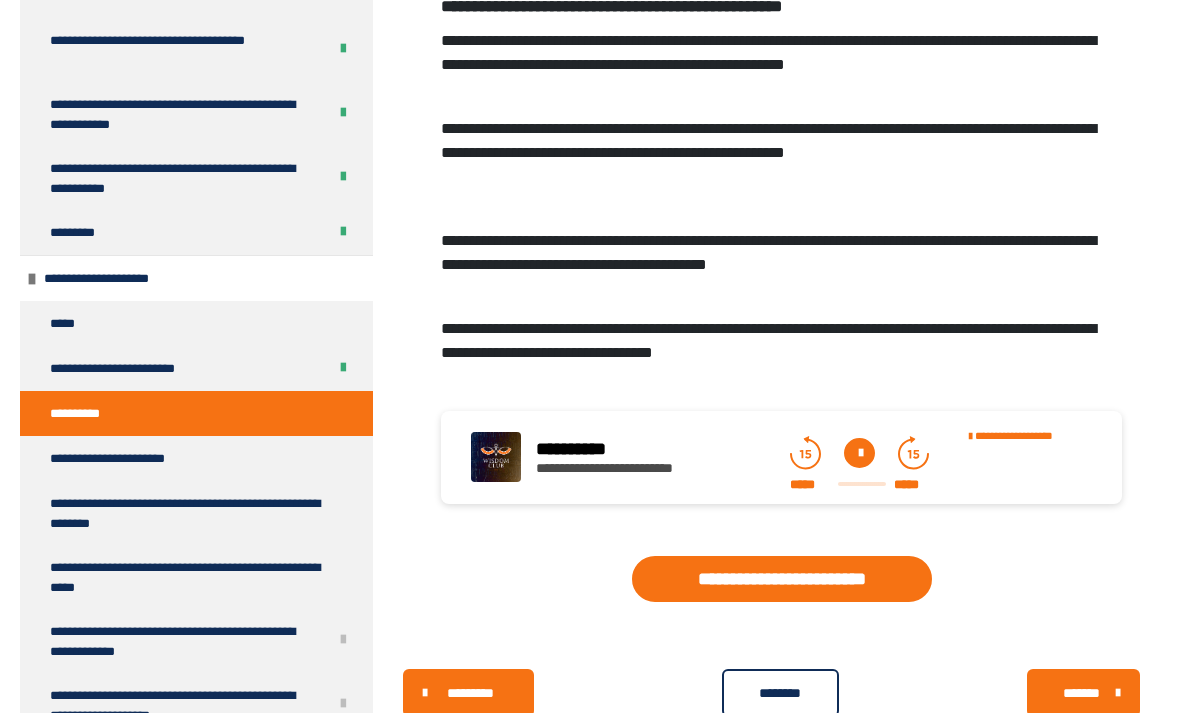 click at bounding box center [859, 453] 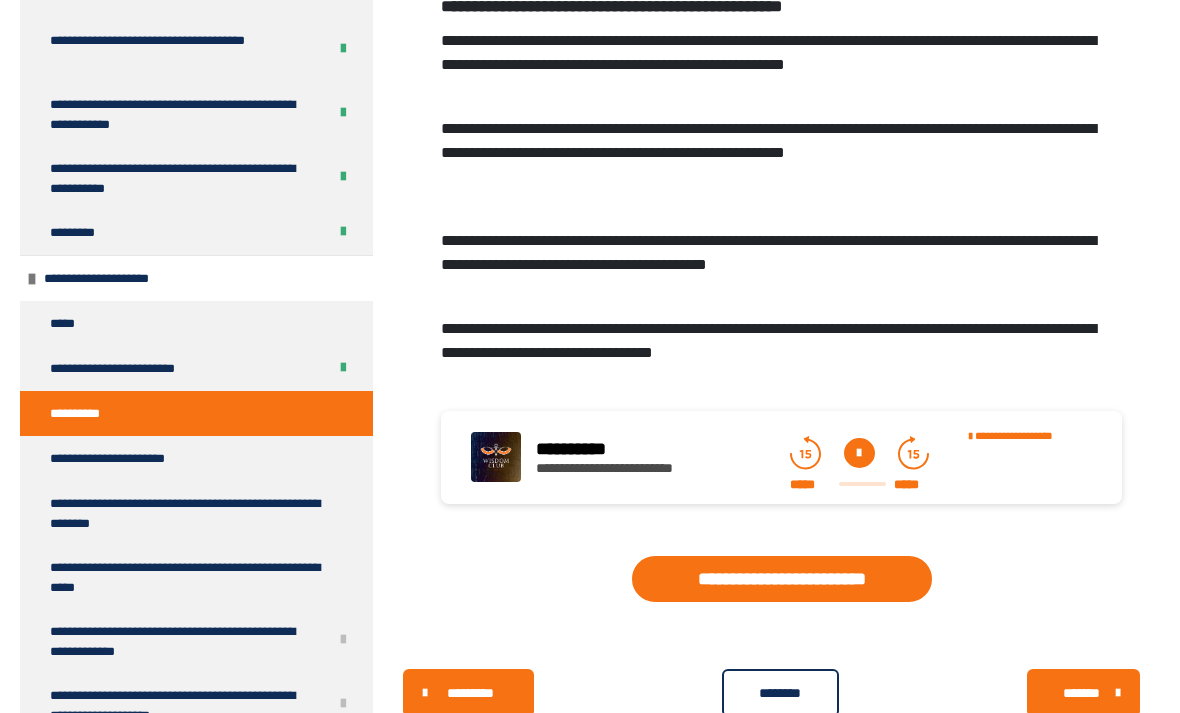 click at bounding box center (859, 453) 